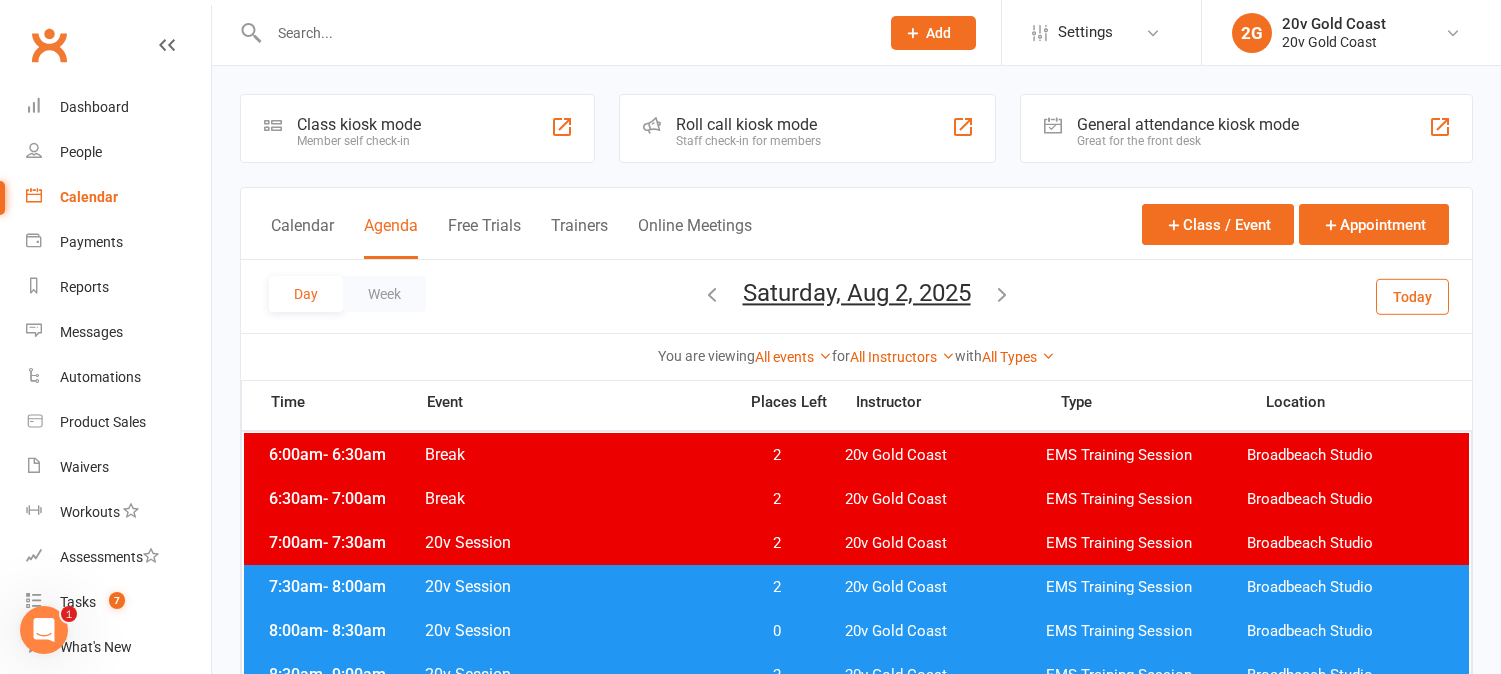 scroll, scrollTop: 0, scrollLeft: 0, axis: both 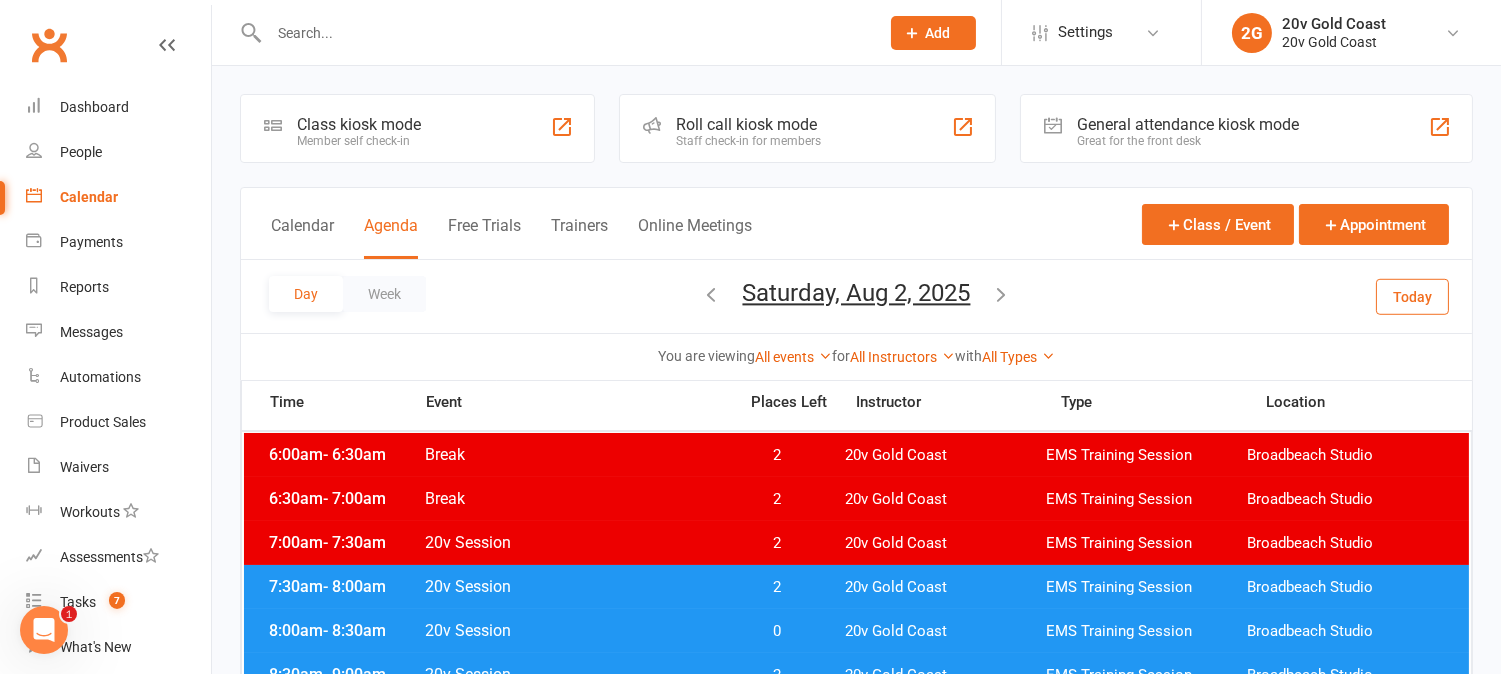 click on "Today" at bounding box center (1412, 296) 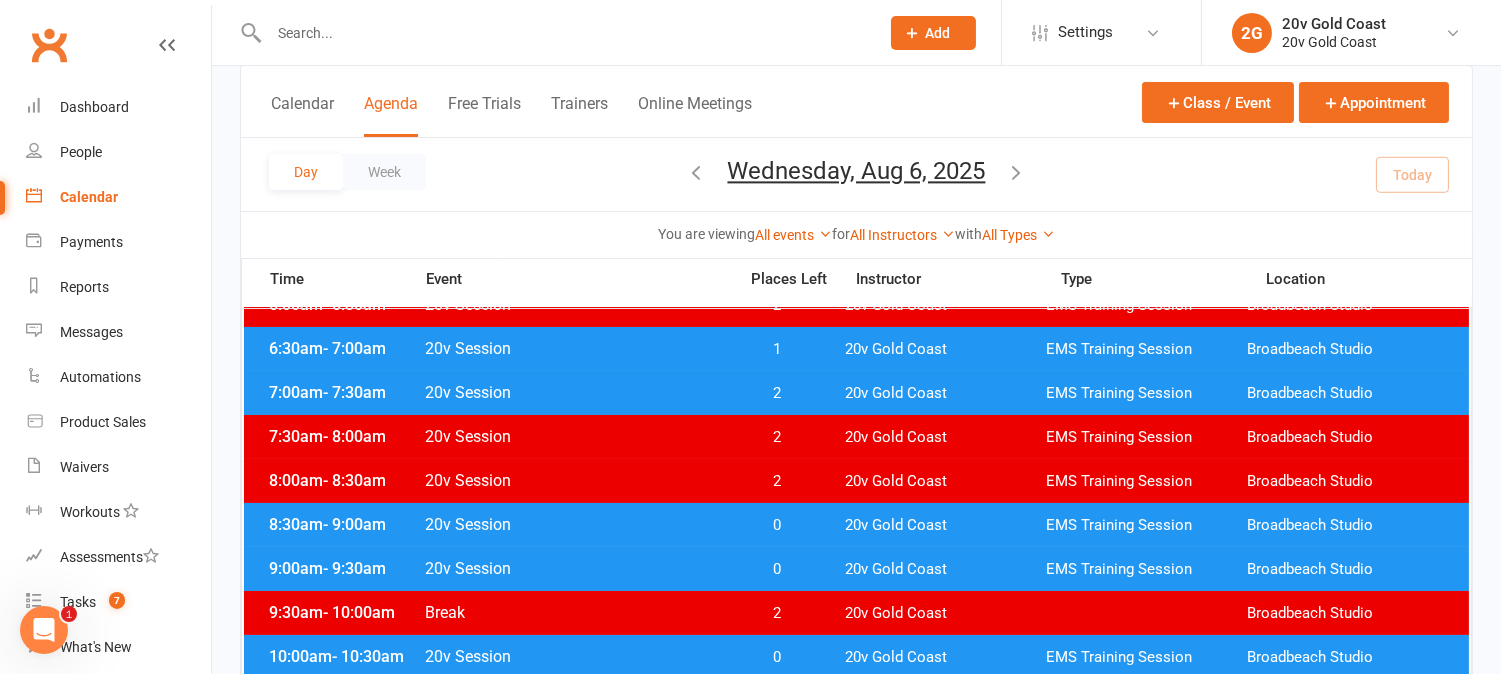scroll, scrollTop: 111, scrollLeft: 0, axis: vertical 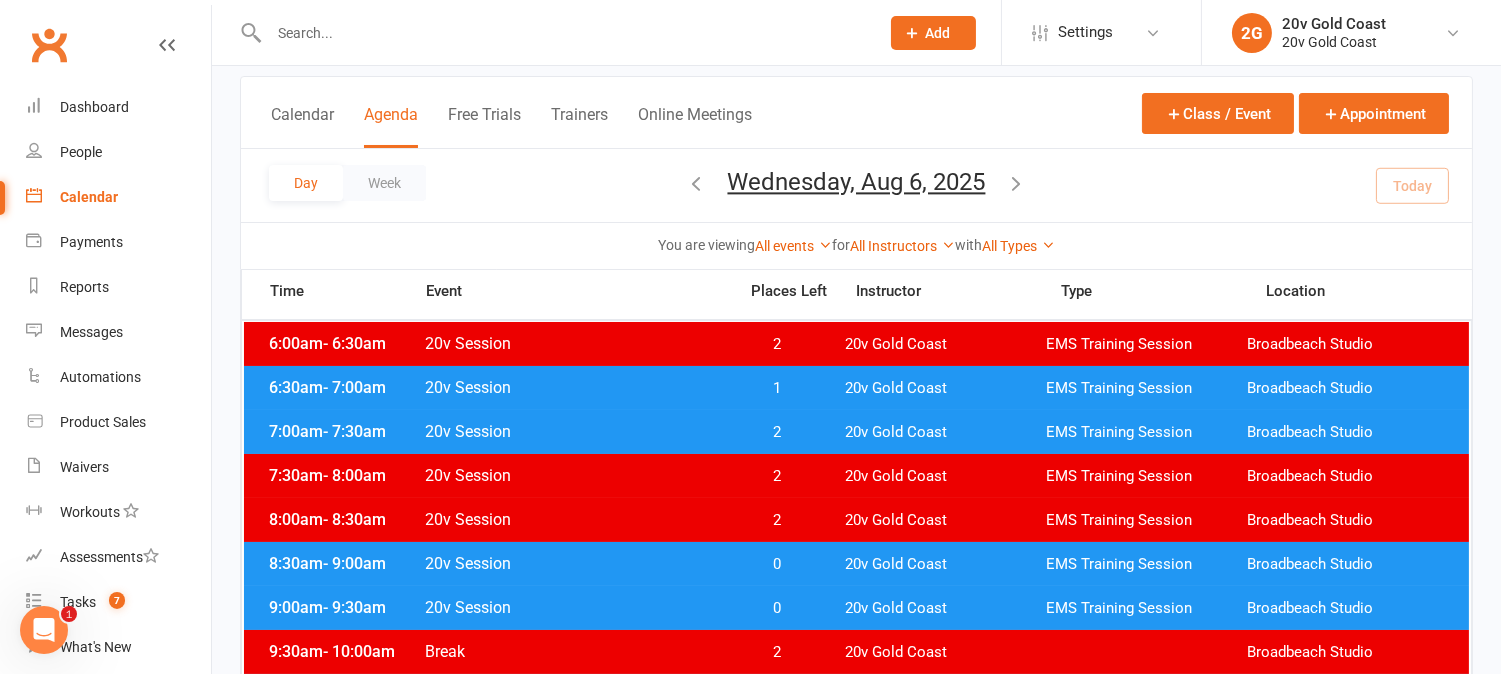 click on "1" at bounding box center (777, 388) 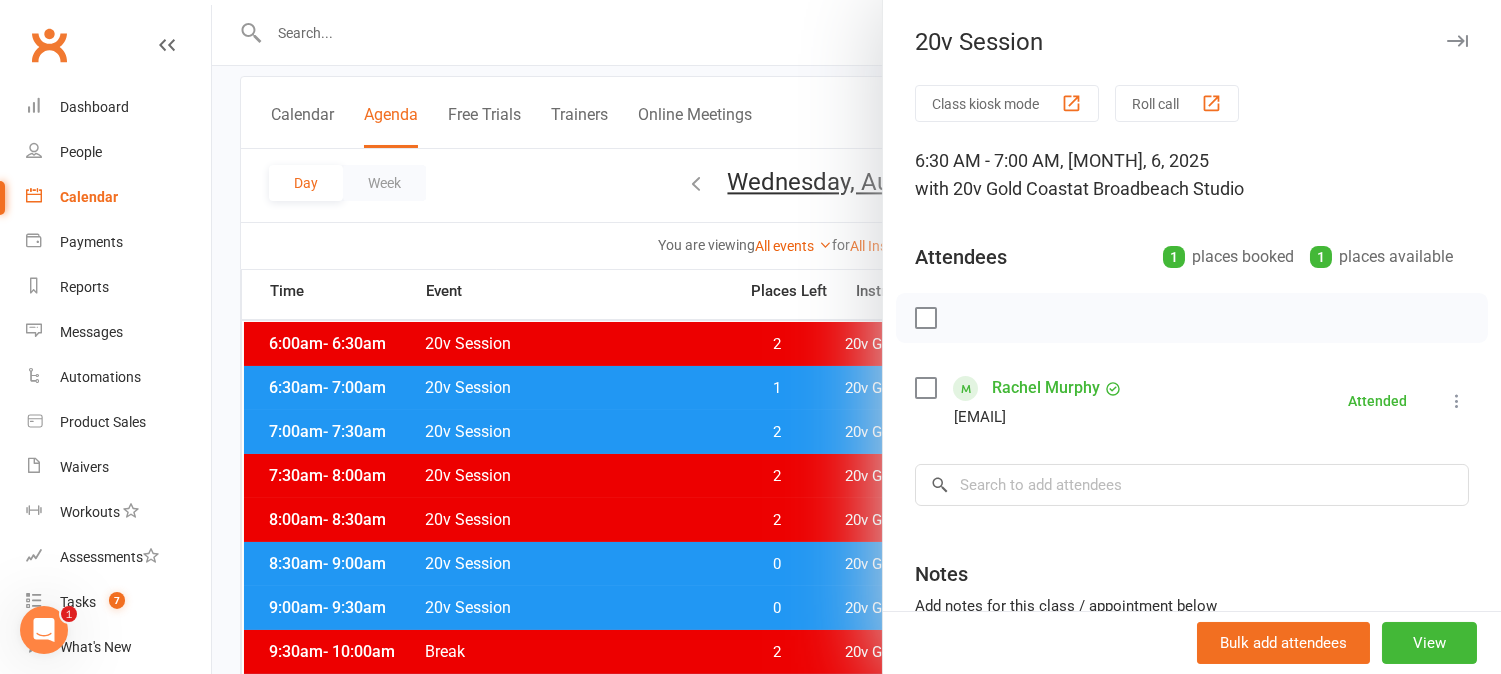 click at bounding box center [856, 337] 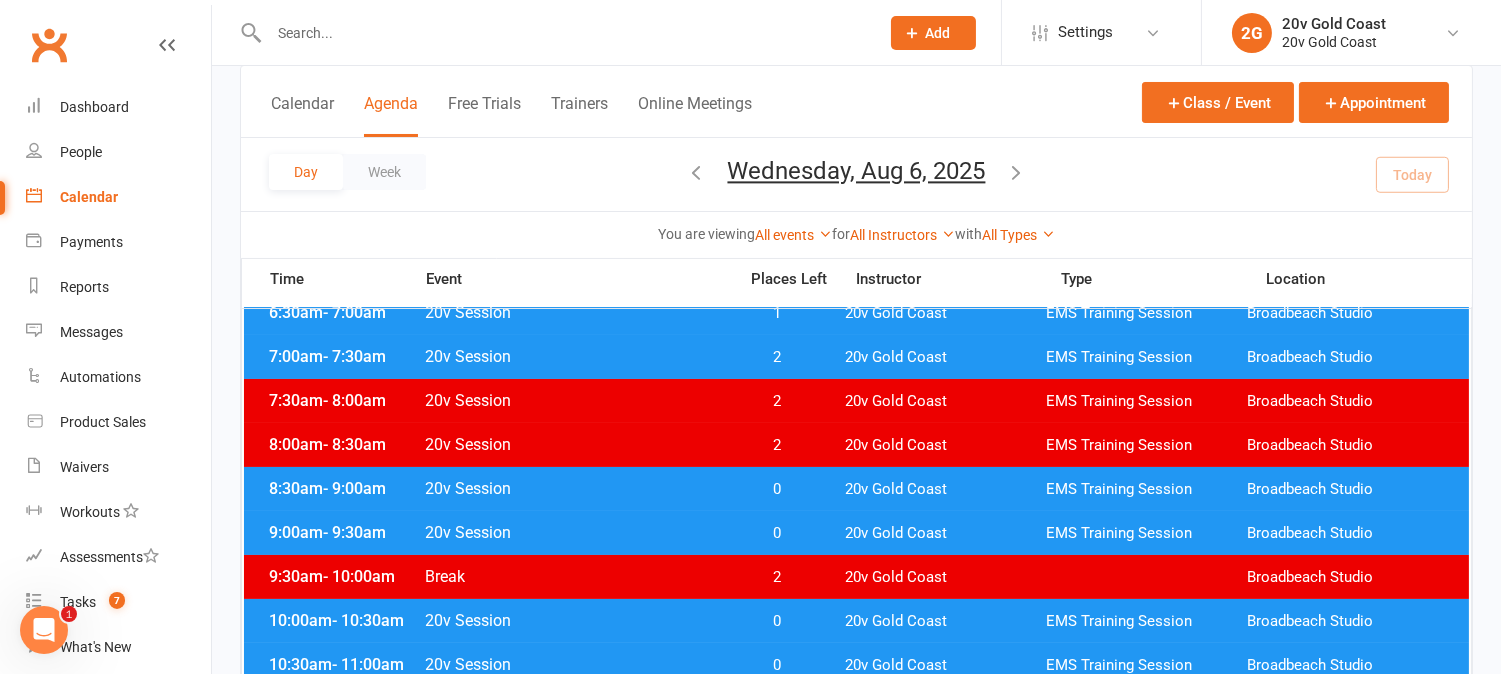 scroll, scrollTop: 222, scrollLeft: 0, axis: vertical 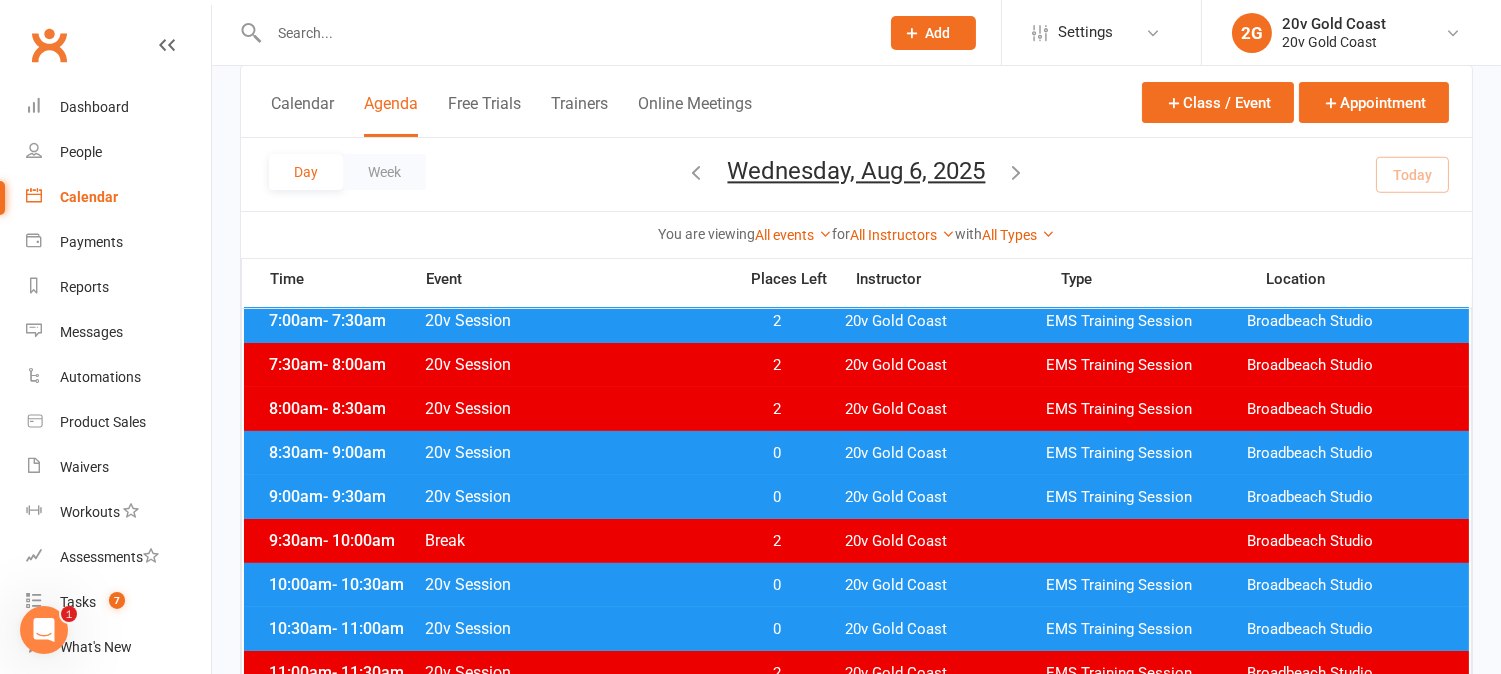 click on "0" at bounding box center [777, 453] 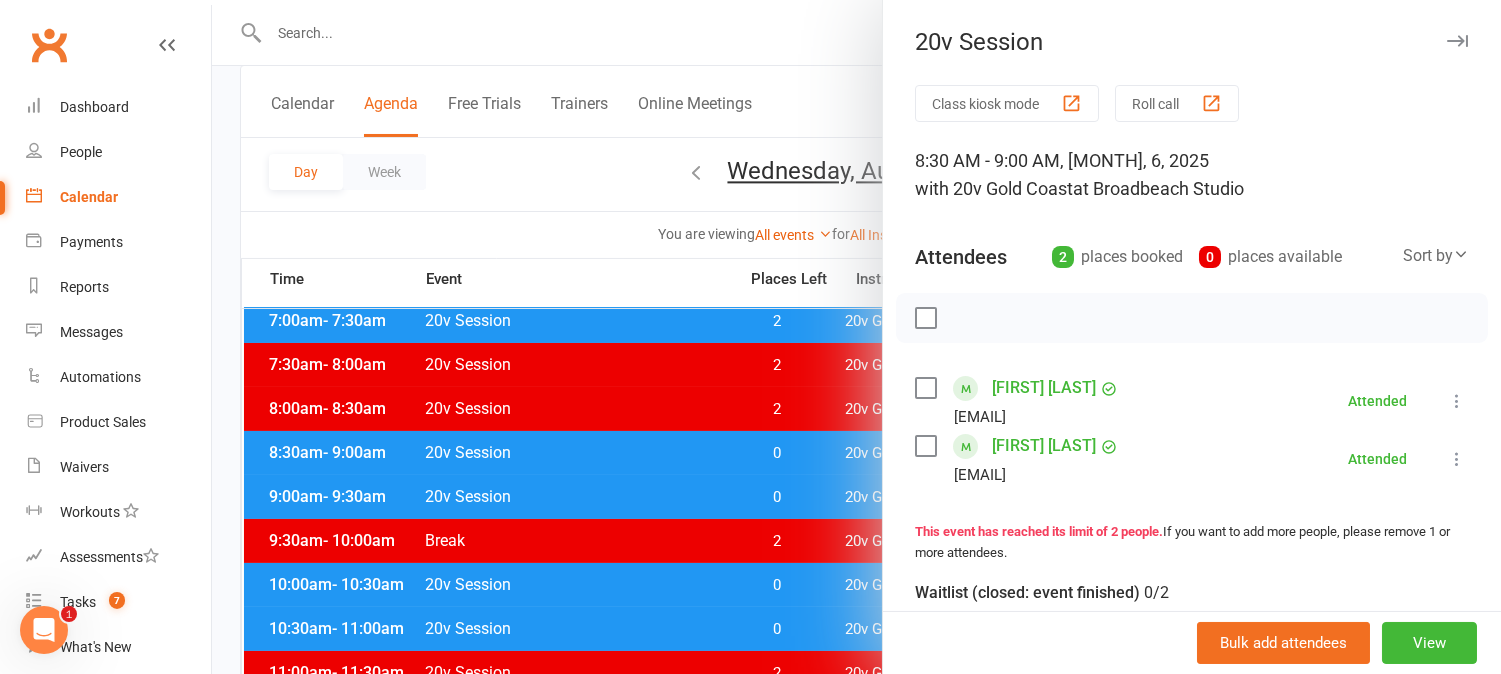 click at bounding box center [856, 337] 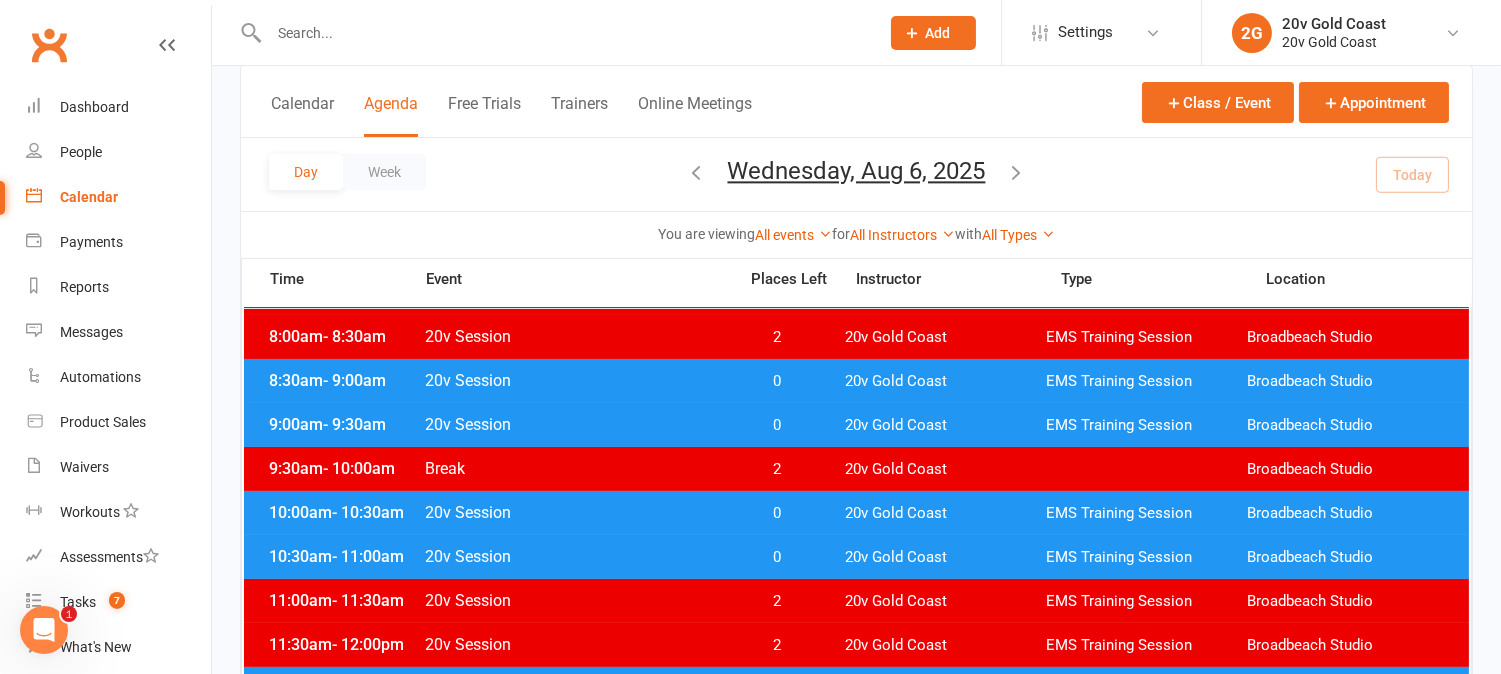 scroll, scrollTop: 333, scrollLeft: 0, axis: vertical 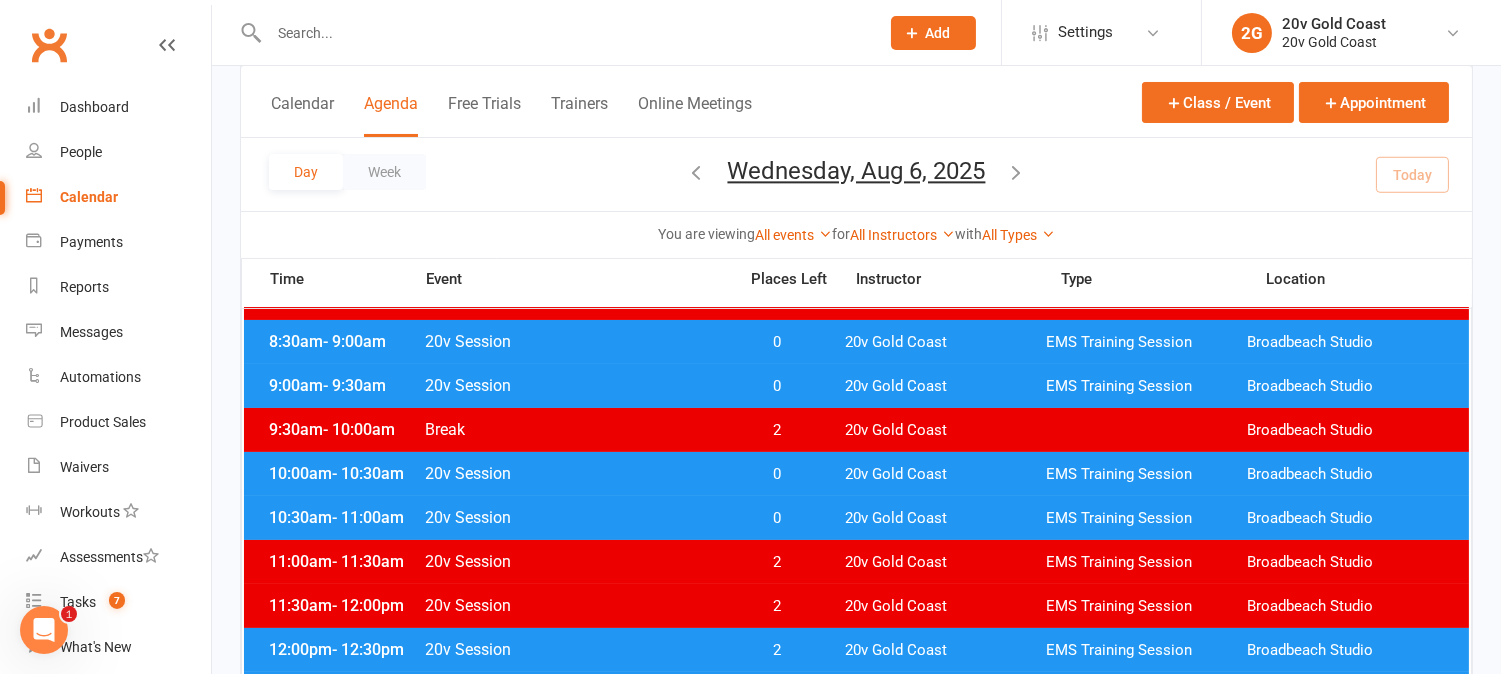 click on "0" at bounding box center (777, 386) 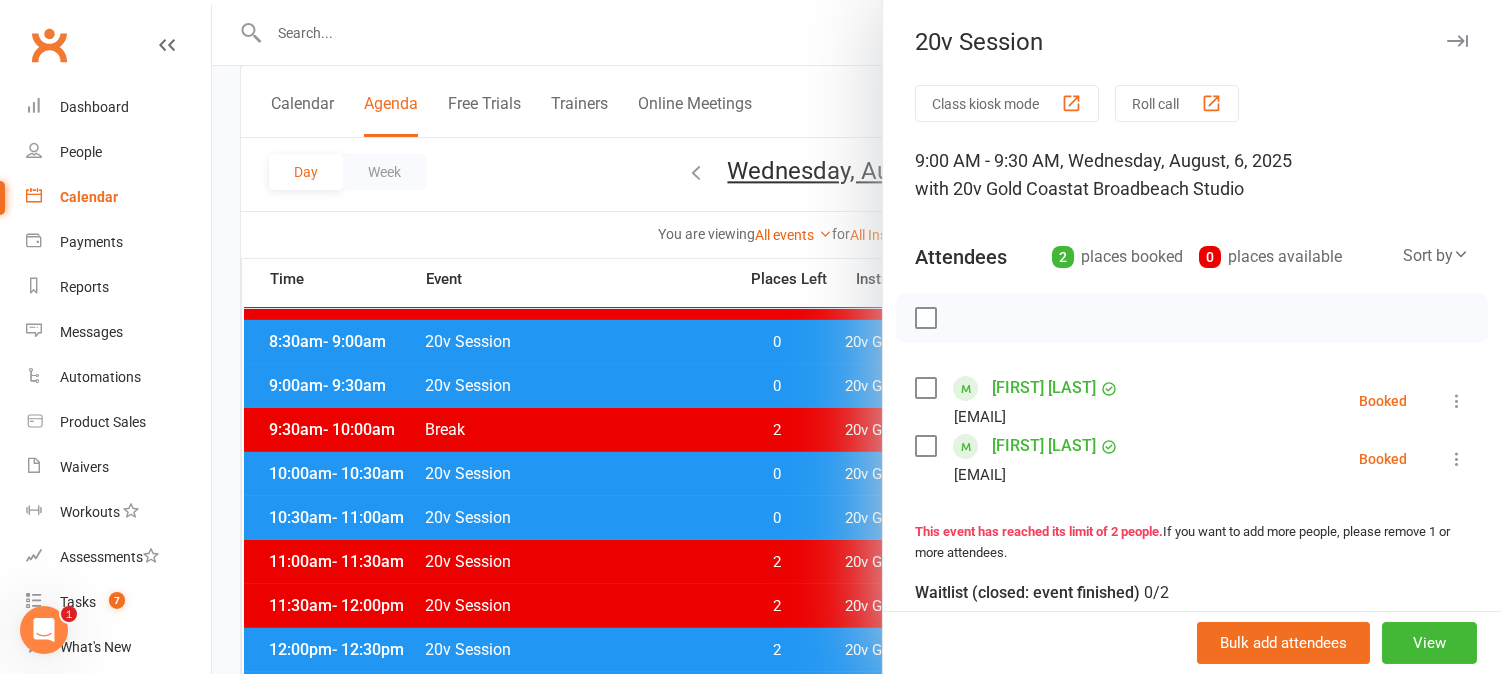 click at bounding box center (1457, 401) 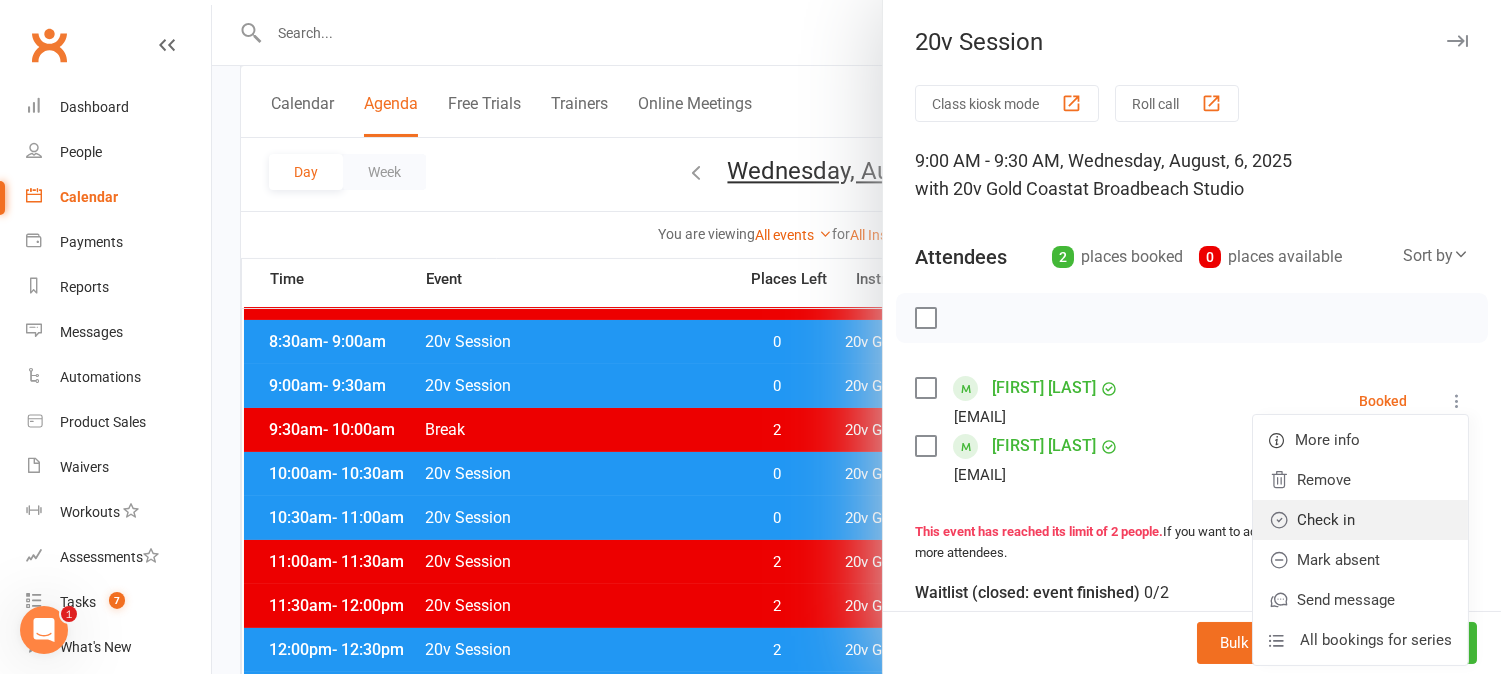click on "Check in" at bounding box center (1360, 520) 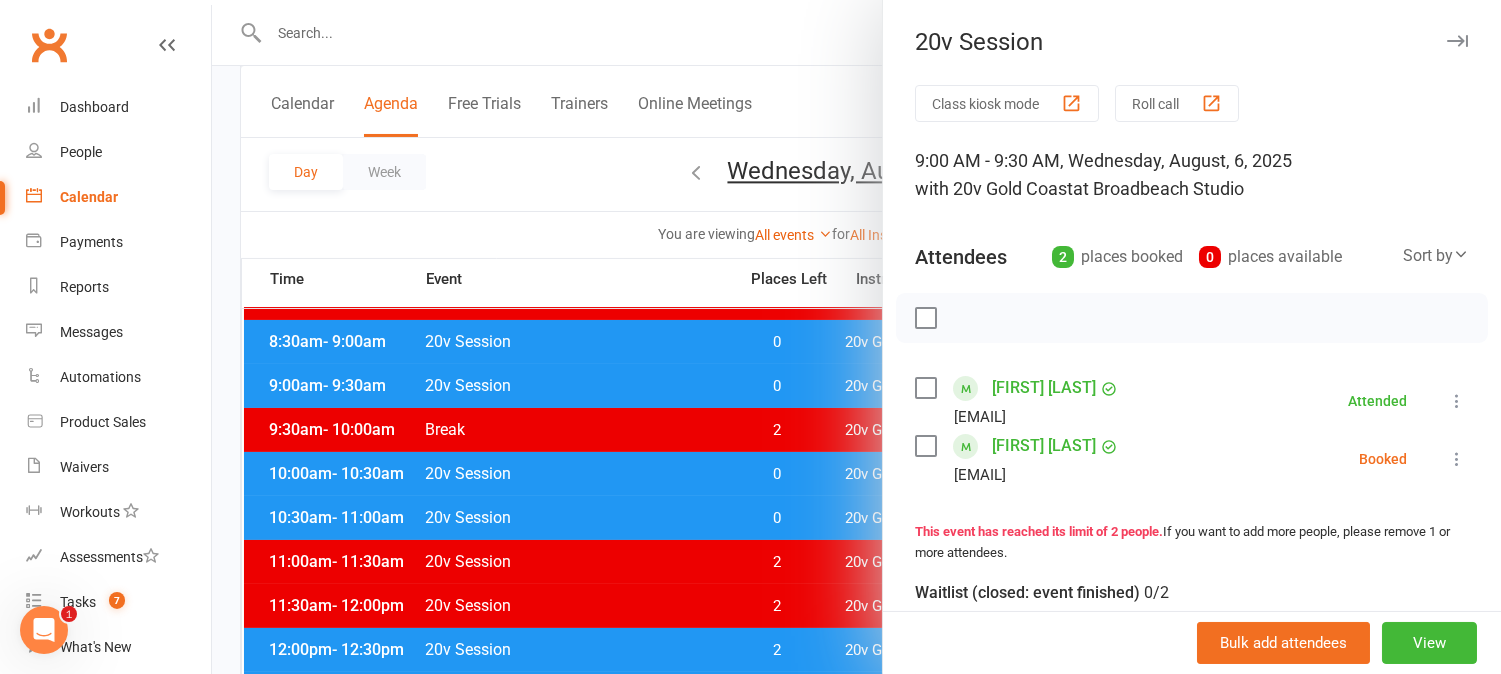 click at bounding box center (1457, 459) 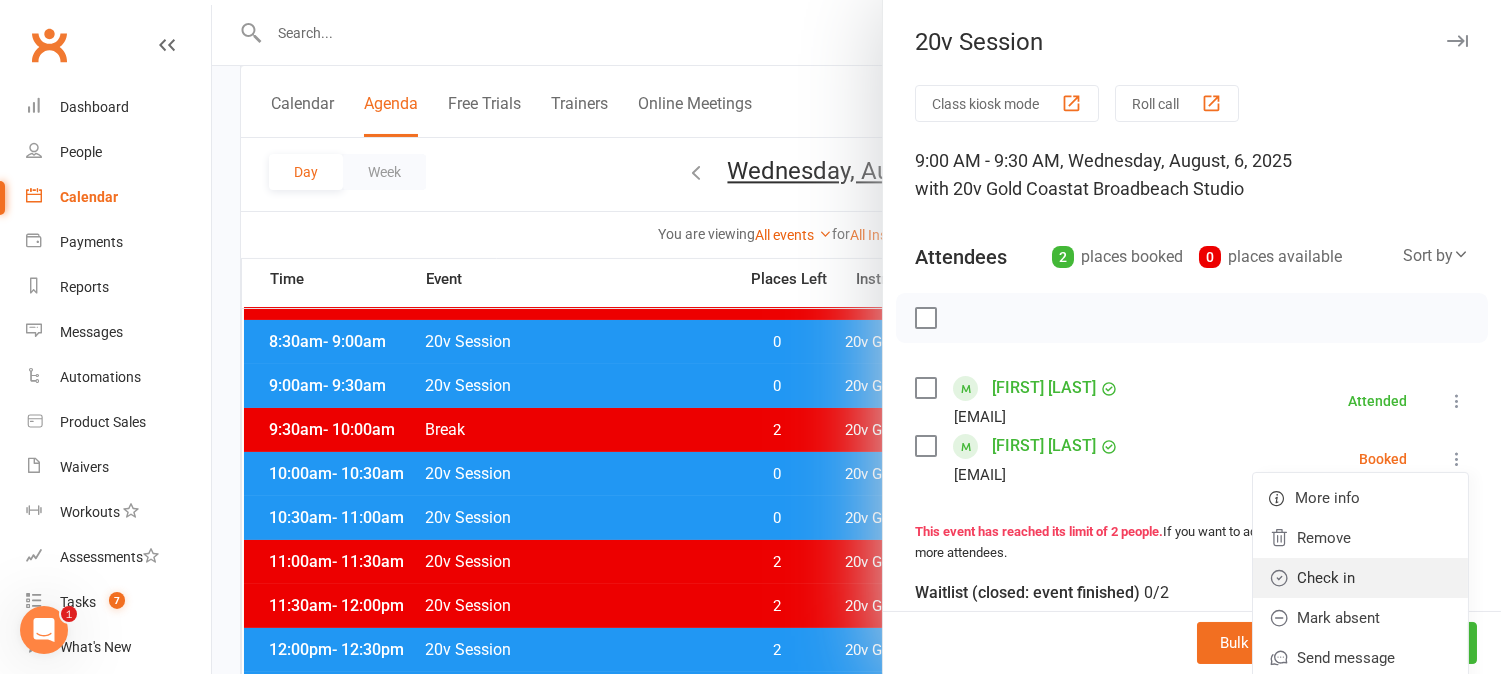 click on "Check in" at bounding box center [1360, 578] 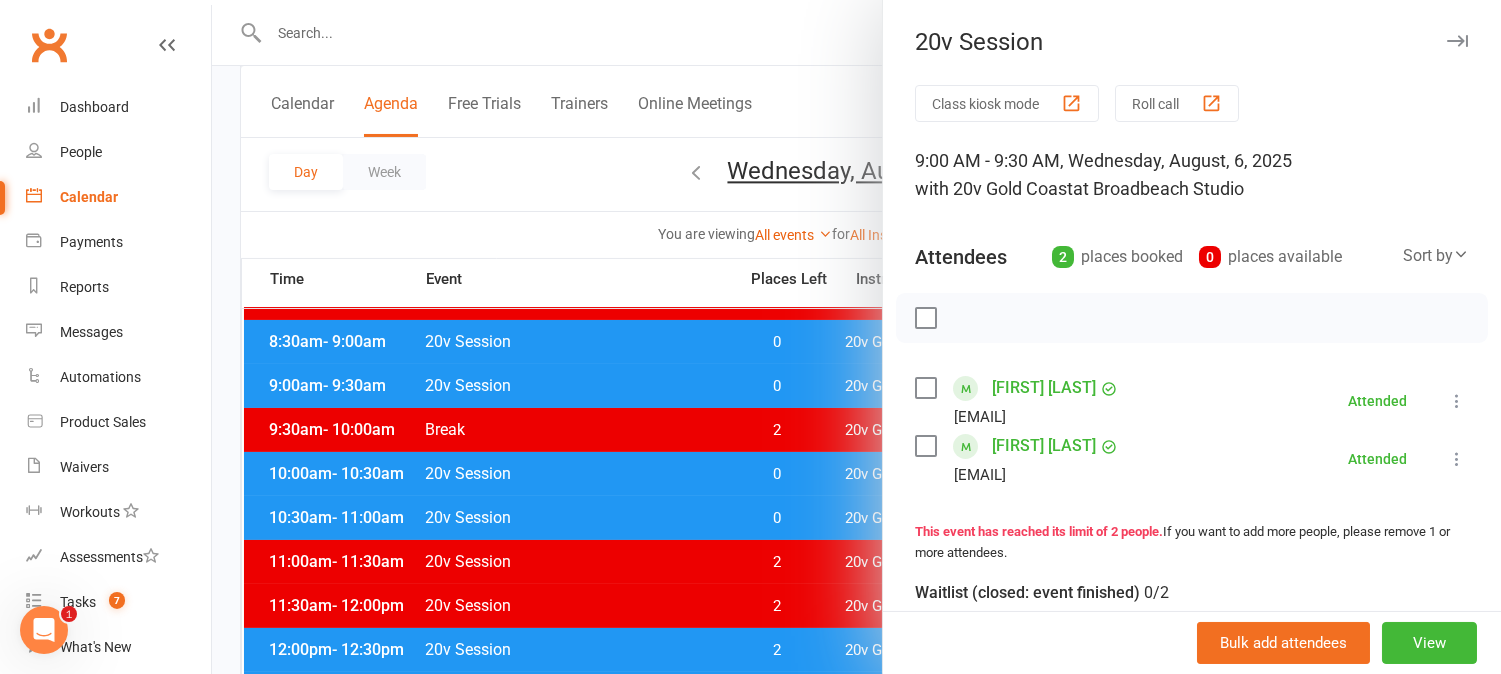 click at bounding box center (856, 337) 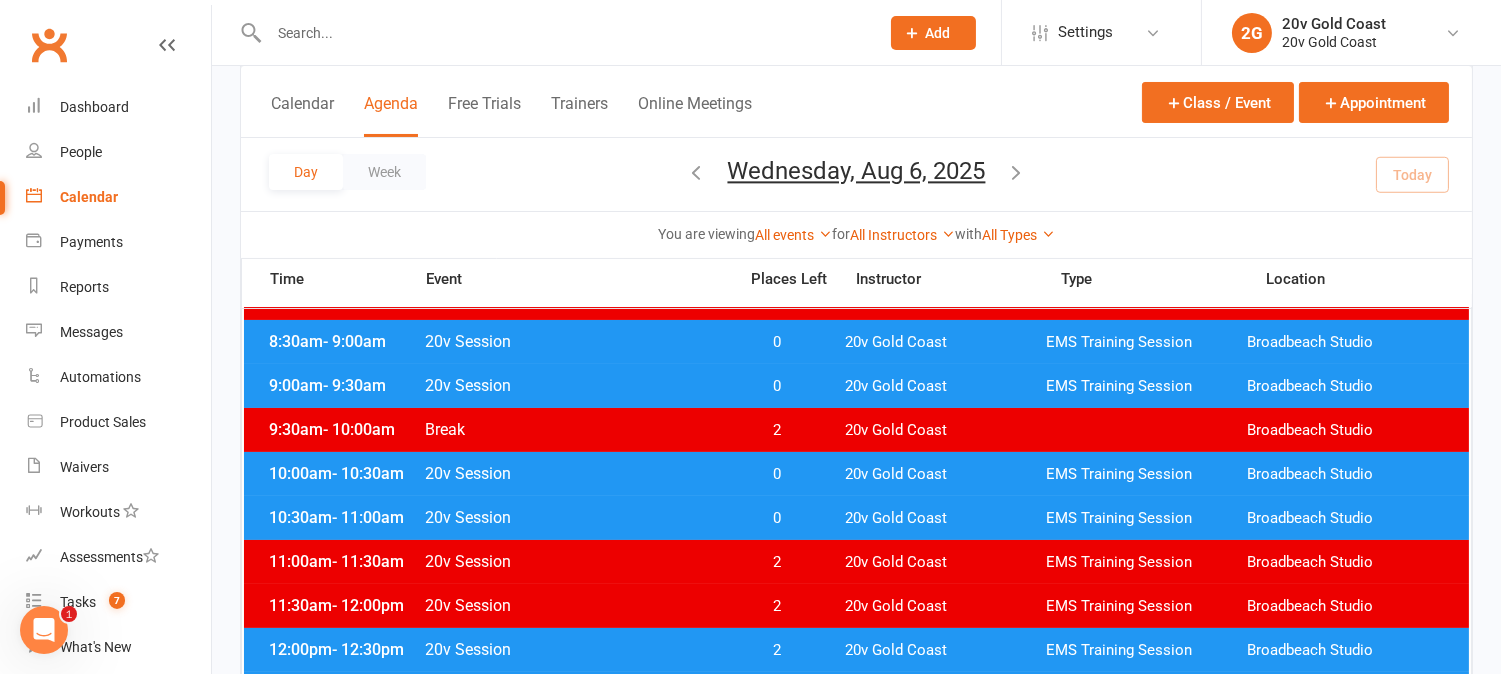 click on "0" at bounding box center (777, 386) 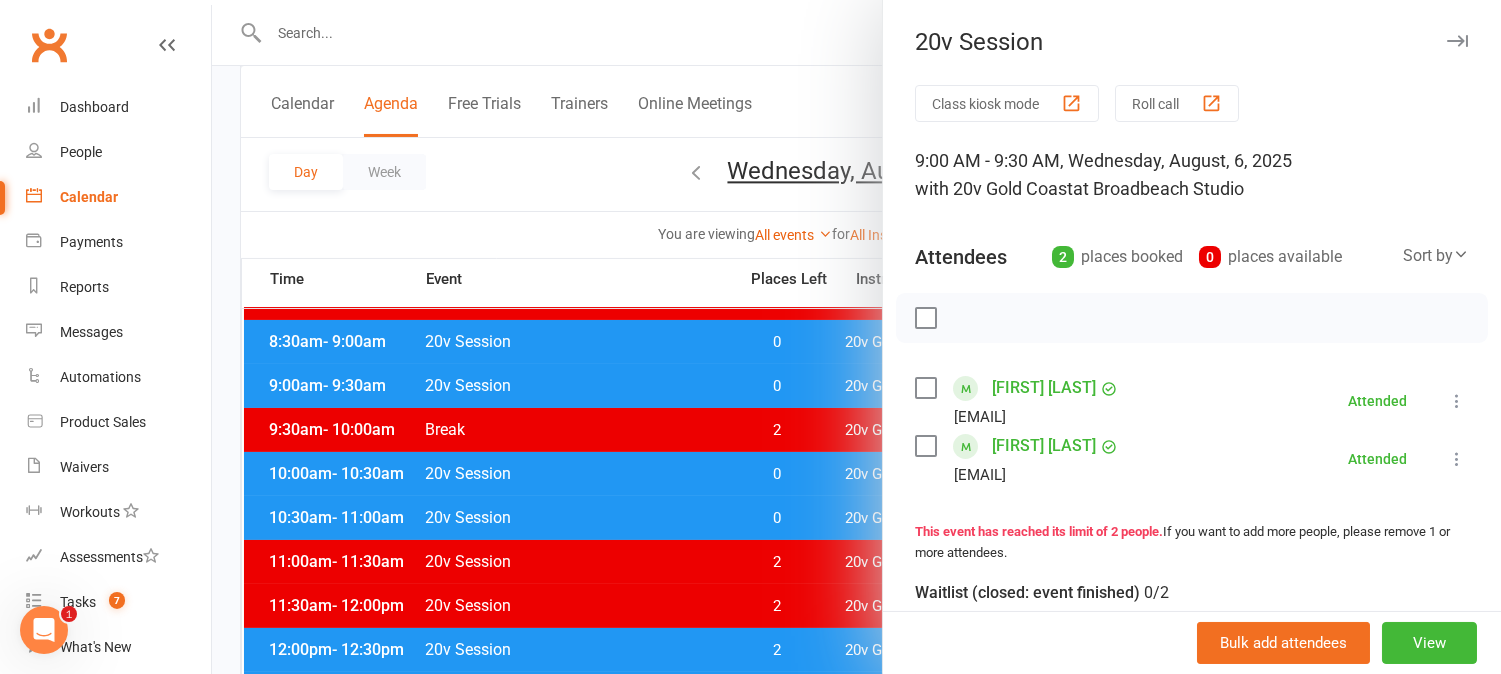 click at bounding box center [856, 337] 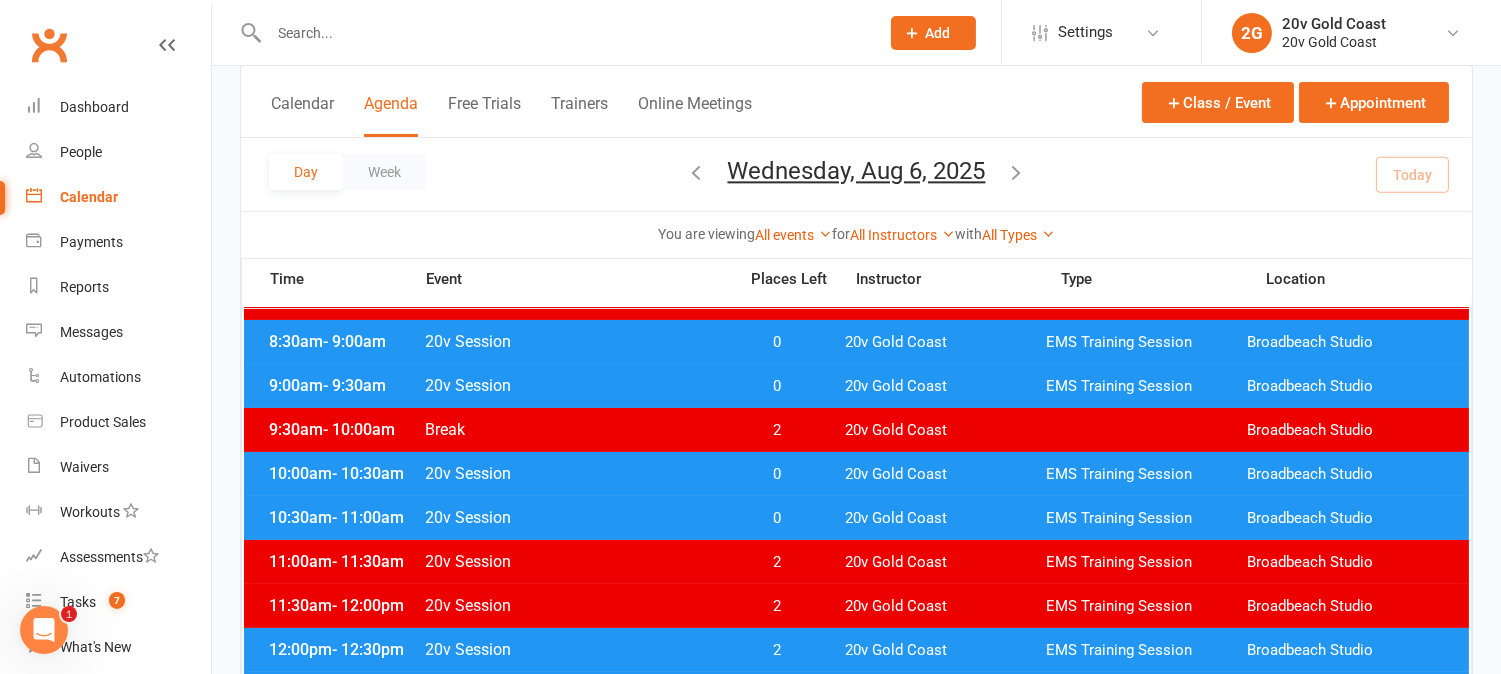 click on "0" at bounding box center (777, 474) 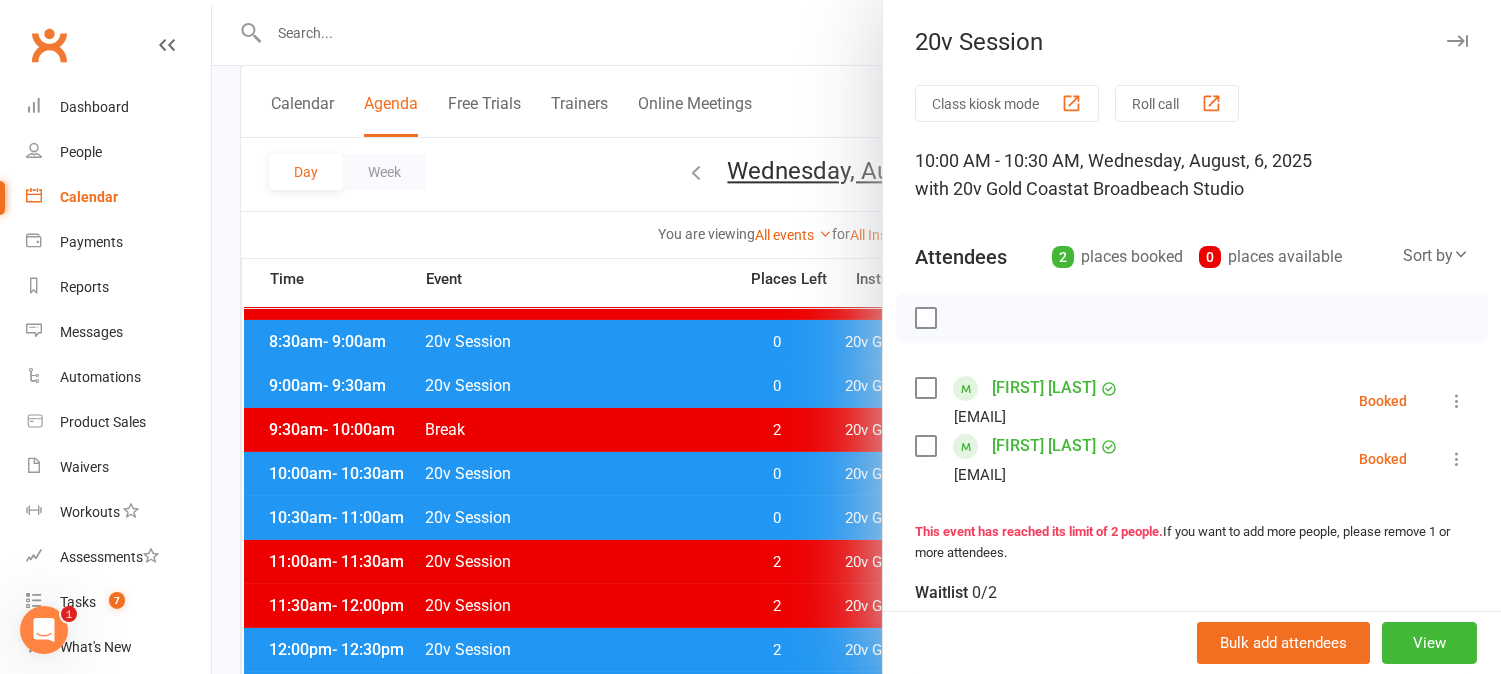 click at bounding box center (856, 337) 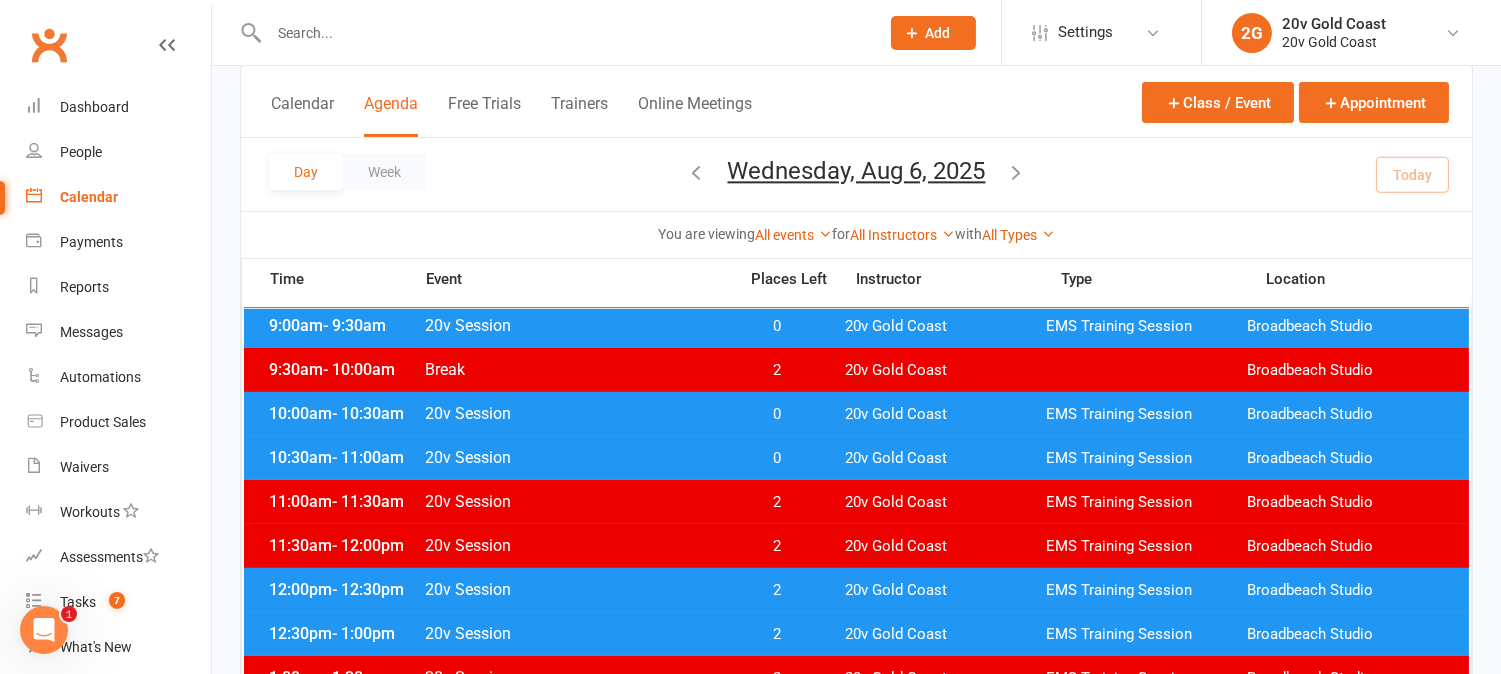 scroll, scrollTop: 444, scrollLeft: 0, axis: vertical 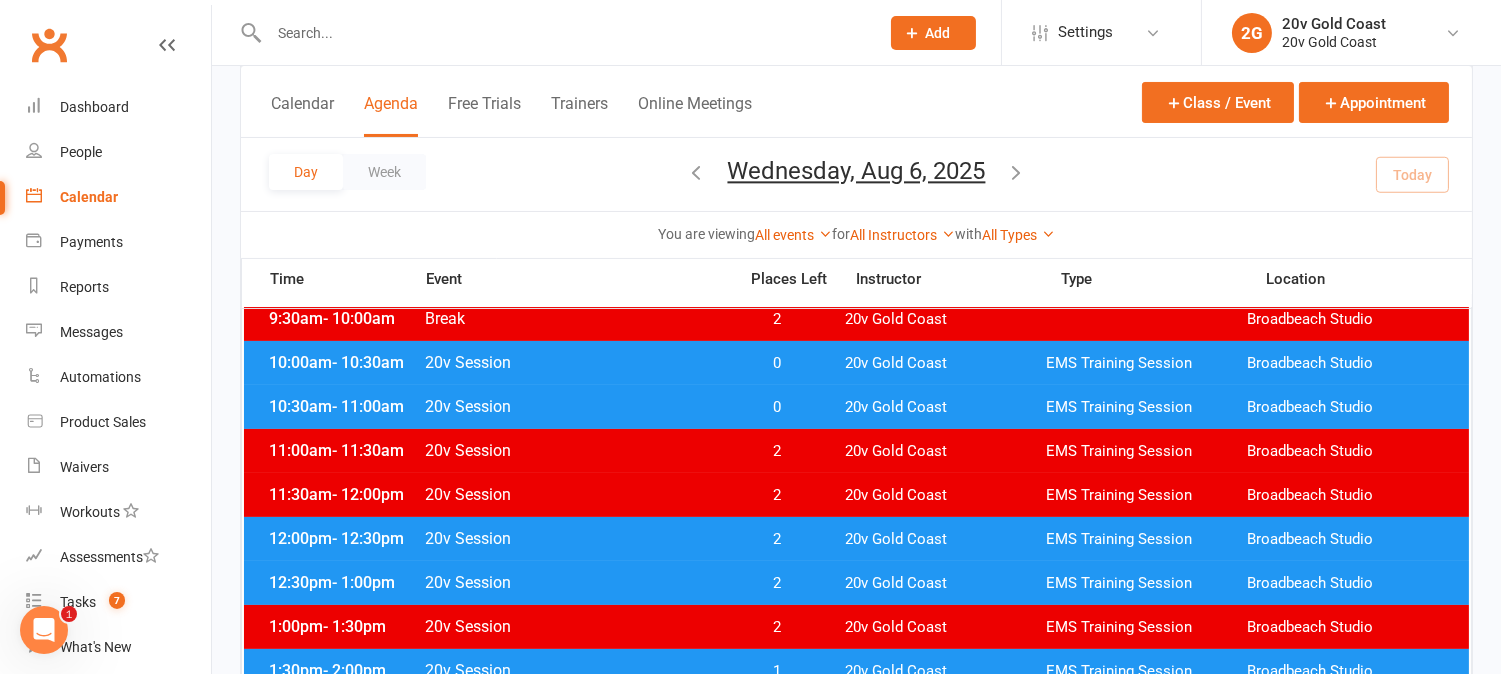 click on "0" at bounding box center (777, 407) 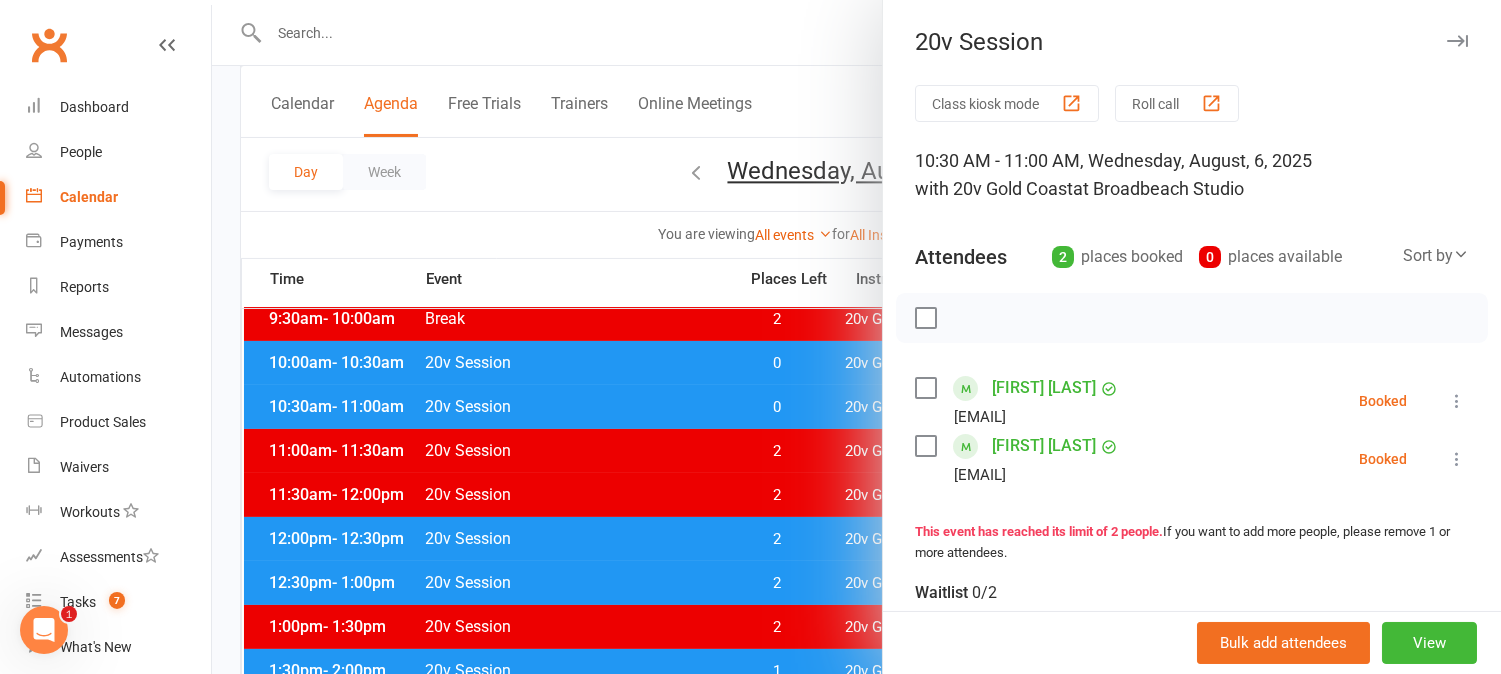 click at bounding box center [856, 337] 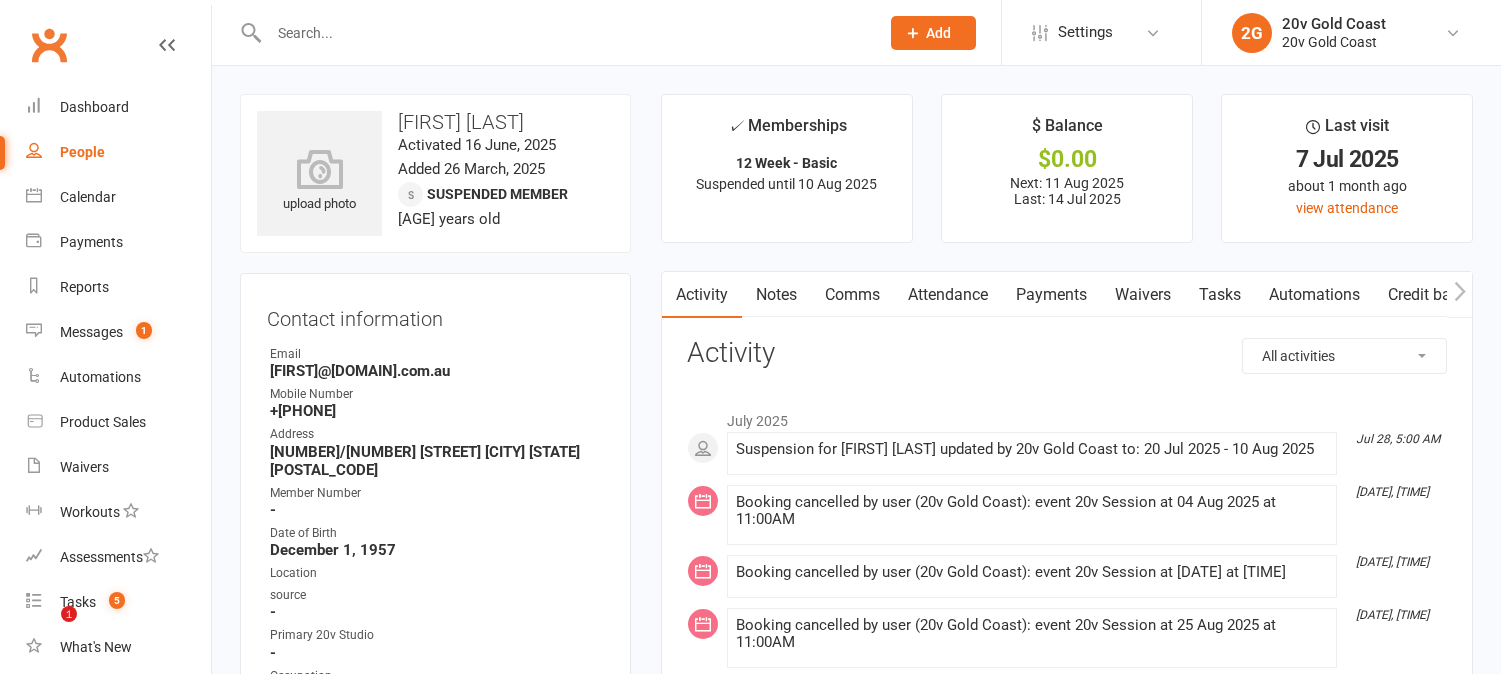 scroll, scrollTop: 0, scrollLeft: 0, axis: both 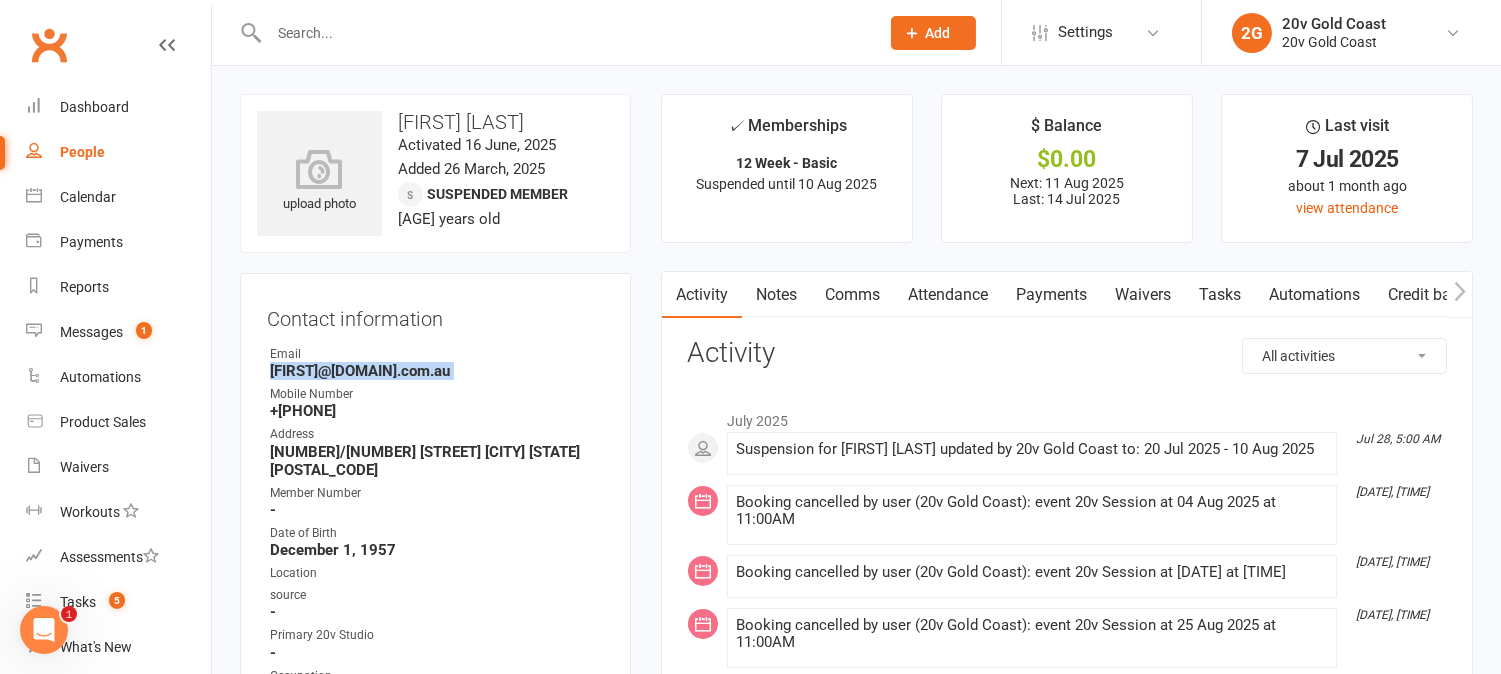 click on "Comms" at bounding box center [852, 295] 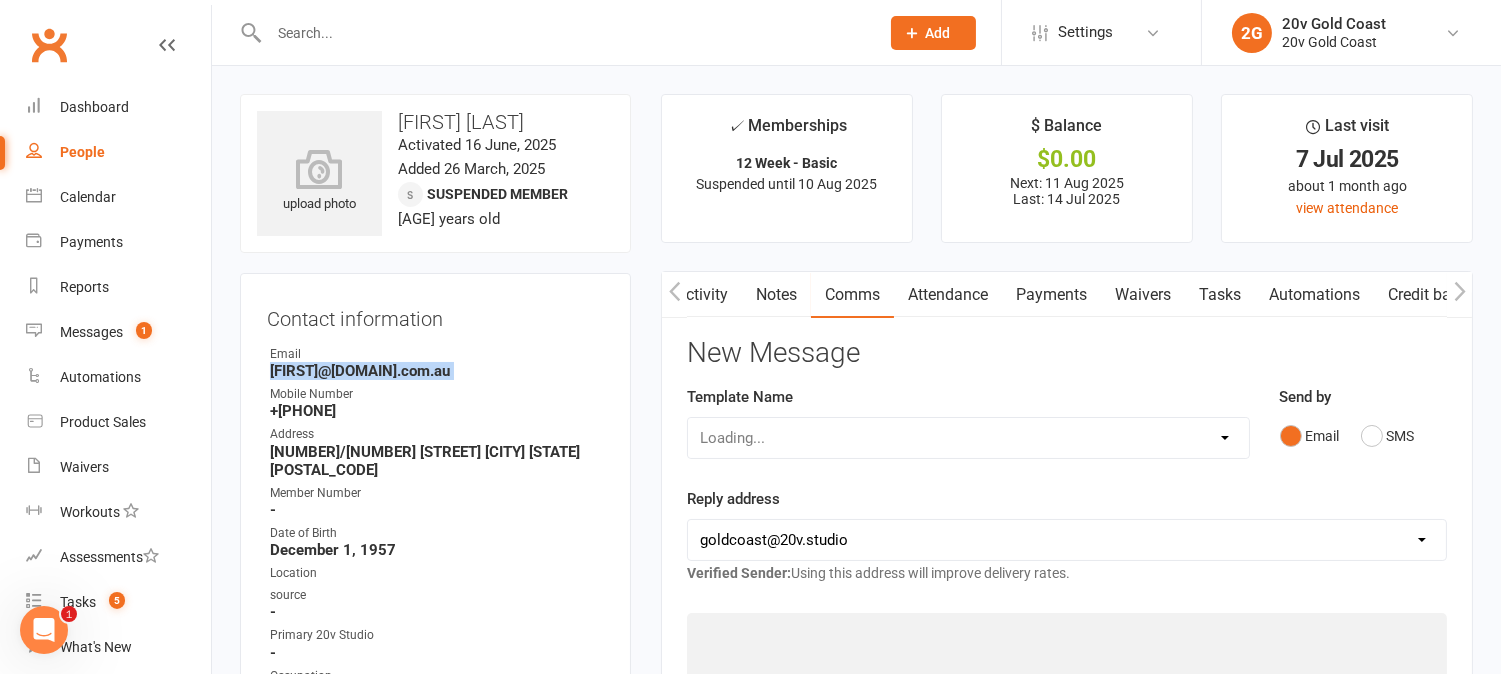 scroll, scrollTop: 0, scrollLeft: 1, axis: horizontal 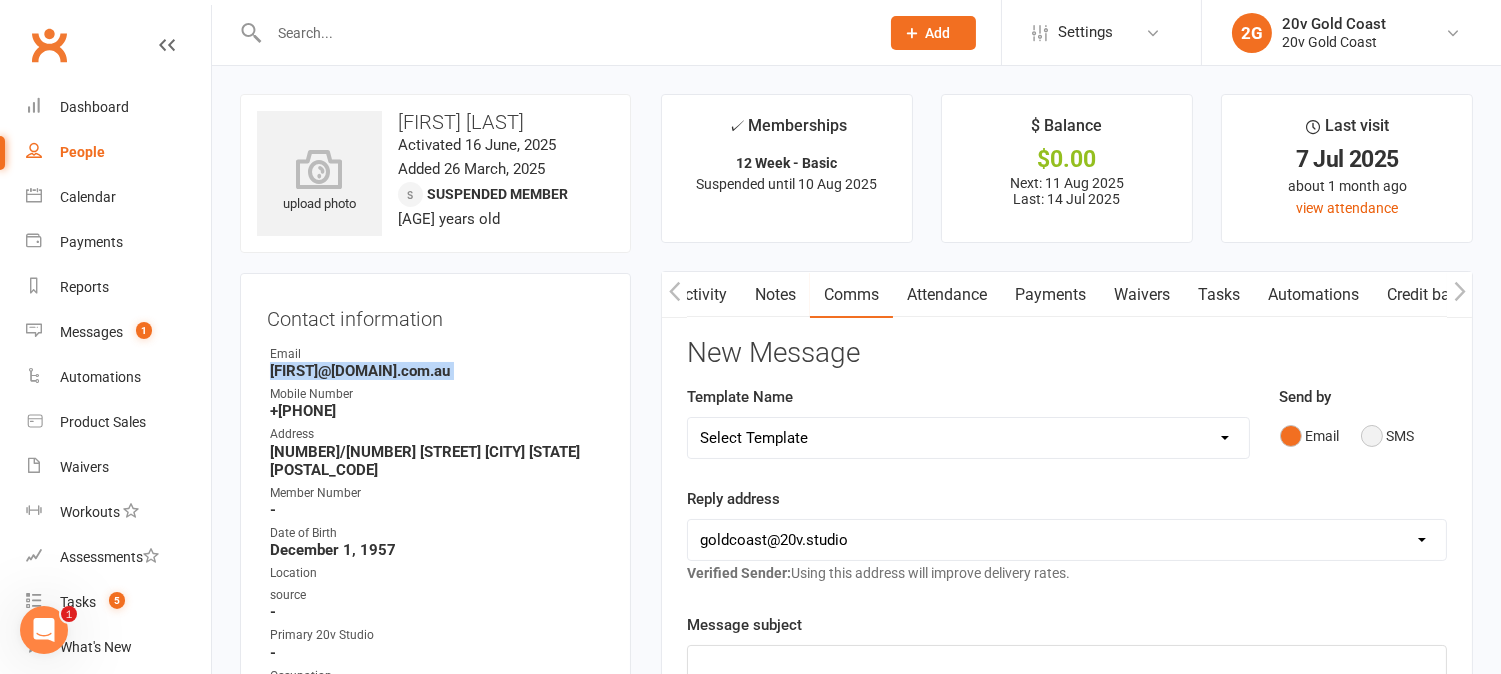 click on "SMS" at bounding box center (1388, 436) 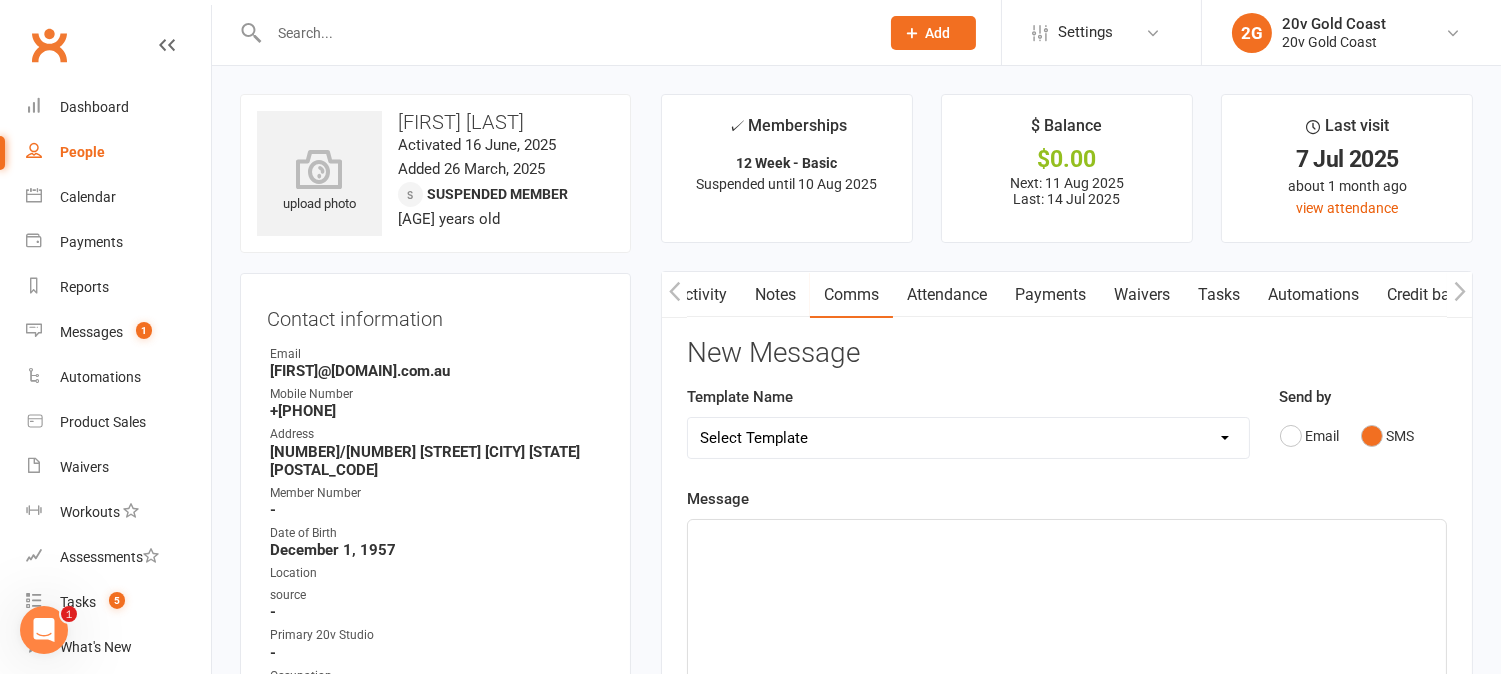 click on "﻿" 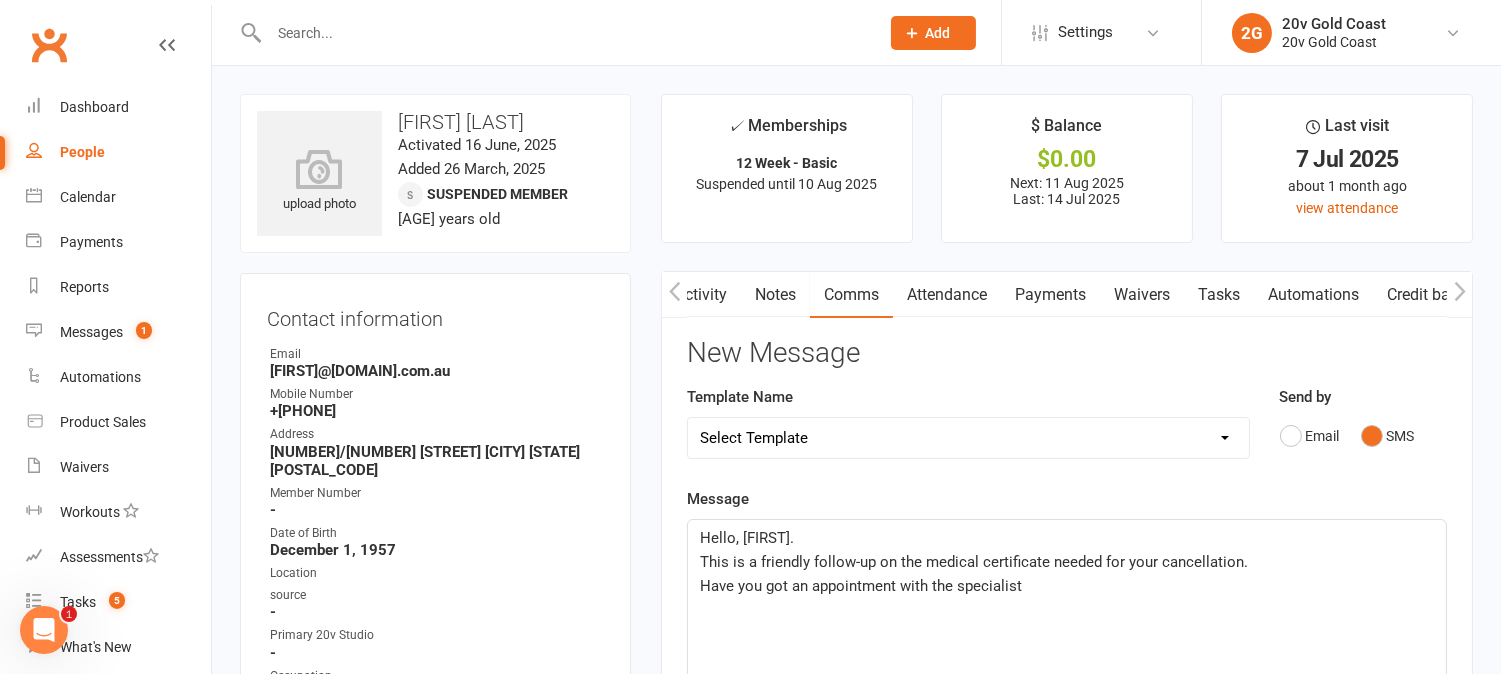 scroll, scrollTop: 111, scrollLeft: 0, axis: vertical 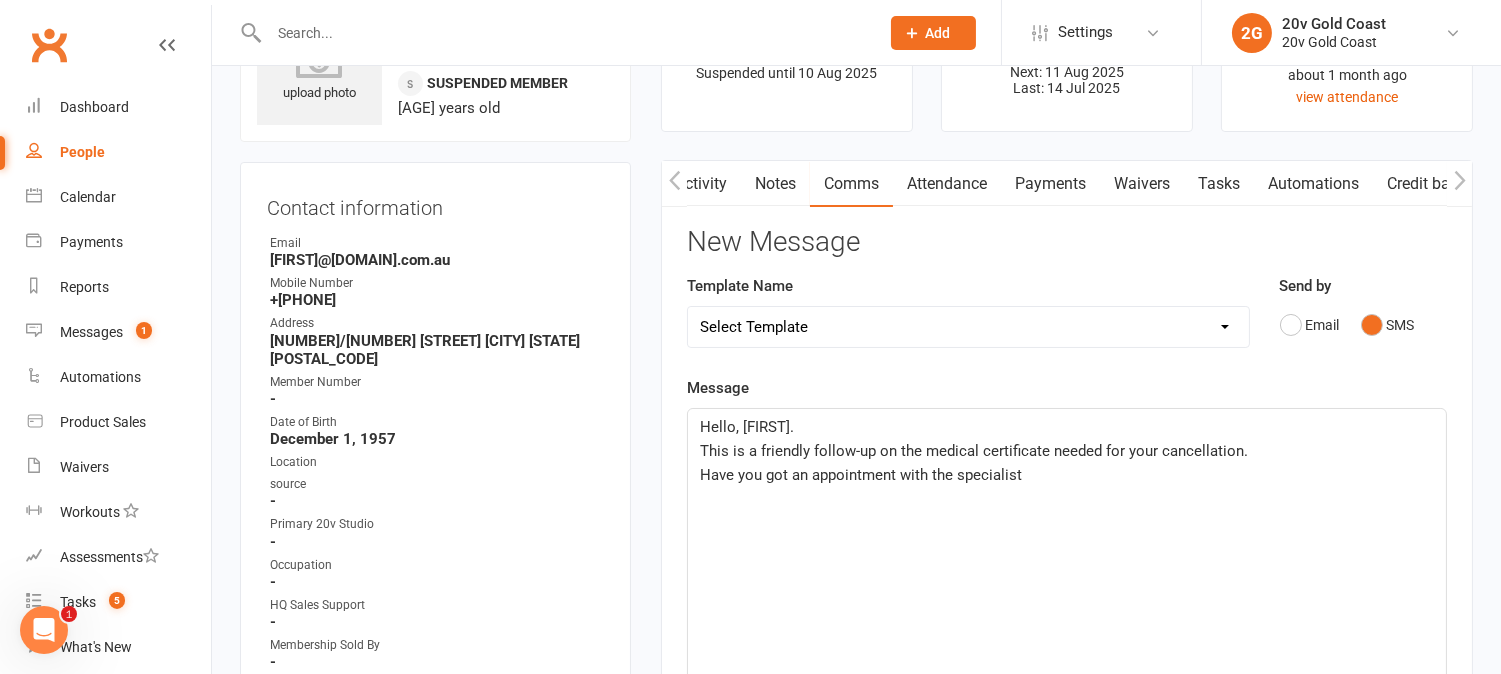 click on "Have you got an appointment with the specialist" 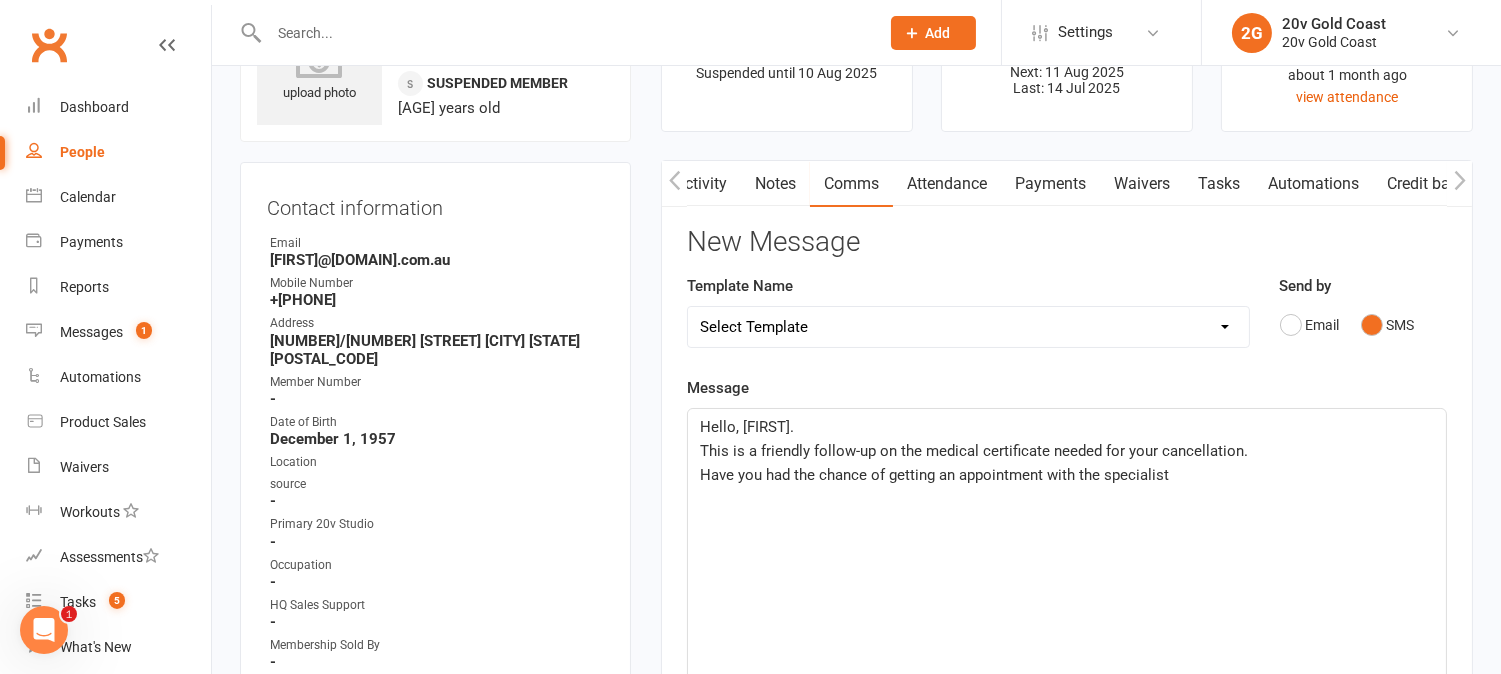 click on "Have you had the chance of getting an appointment with the specialist" 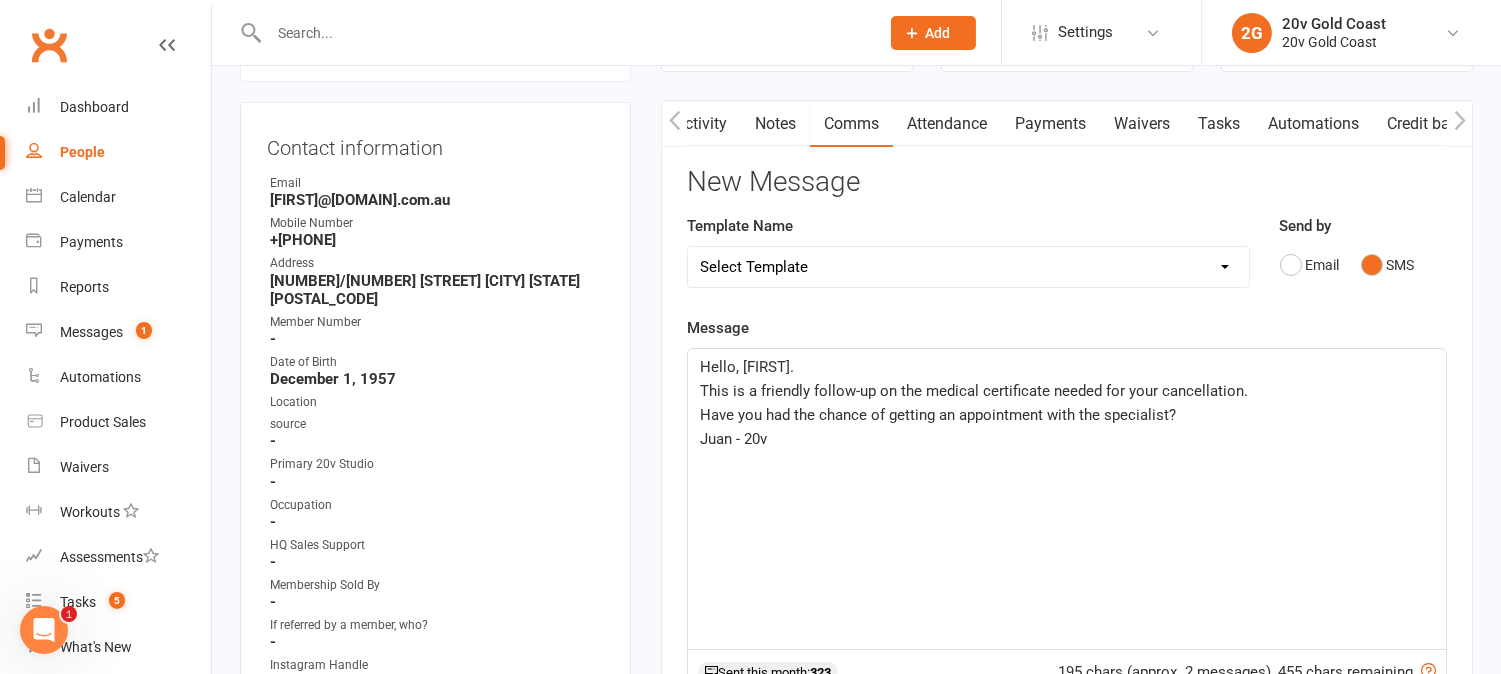 scroll, scrollTop: 222, scrollLeft: 0, axis: vertical 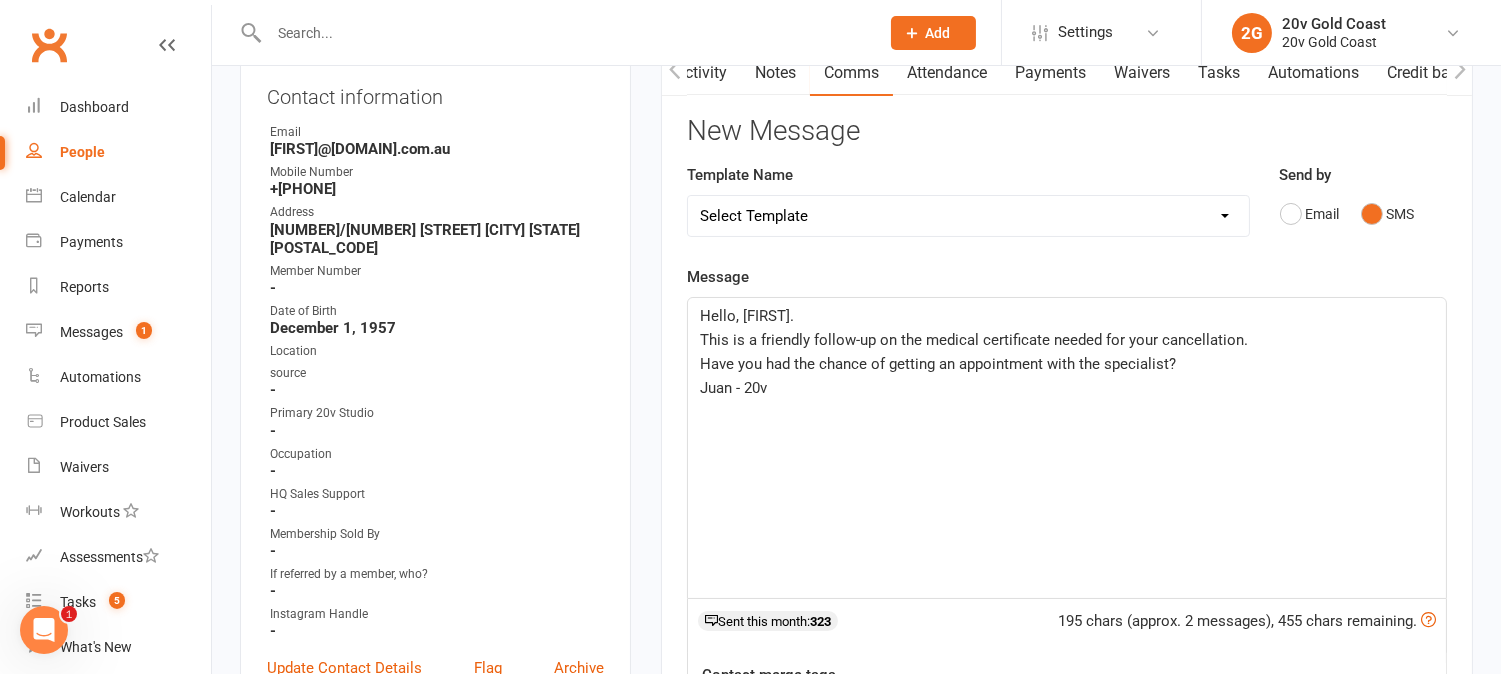 click on "Have you had the chance of getting an appointment with the specialist?" 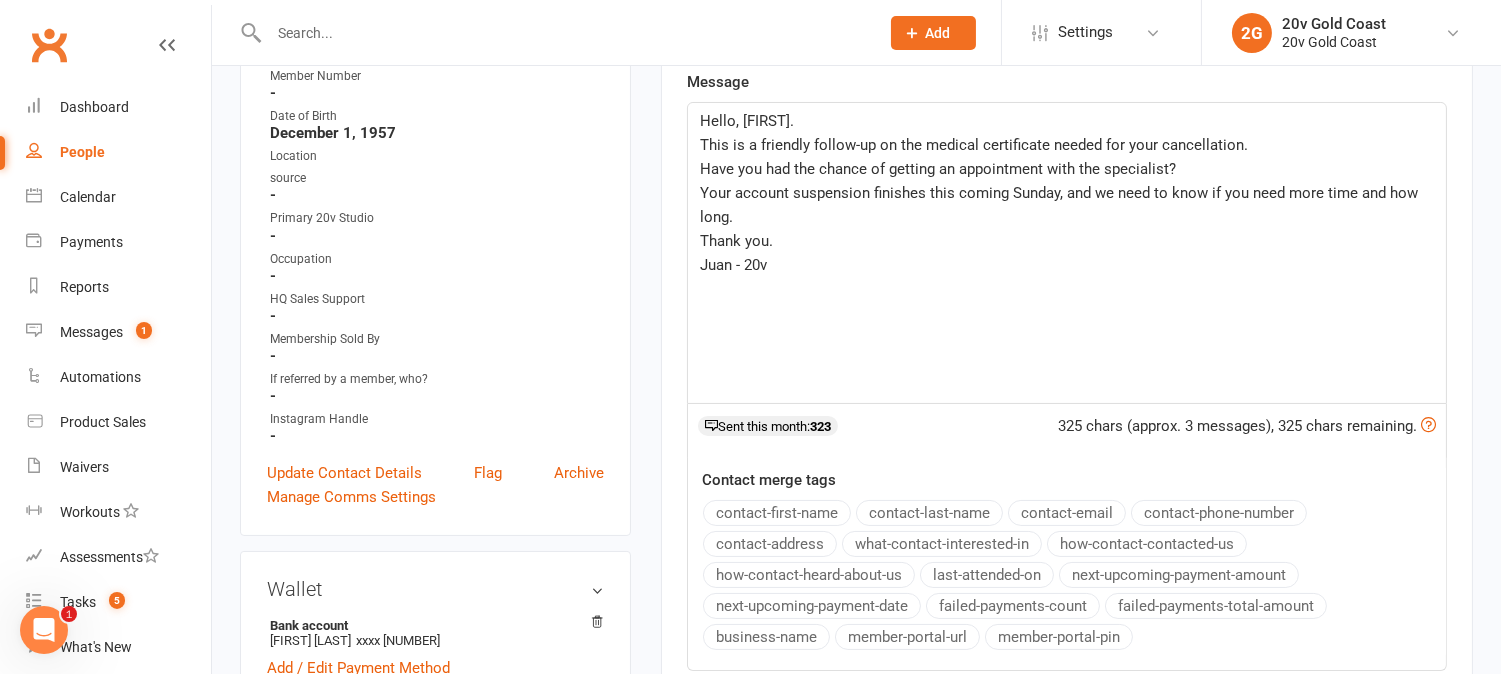 scroll, scrollTop: 666, scrollLeft: 0, axis: vertical 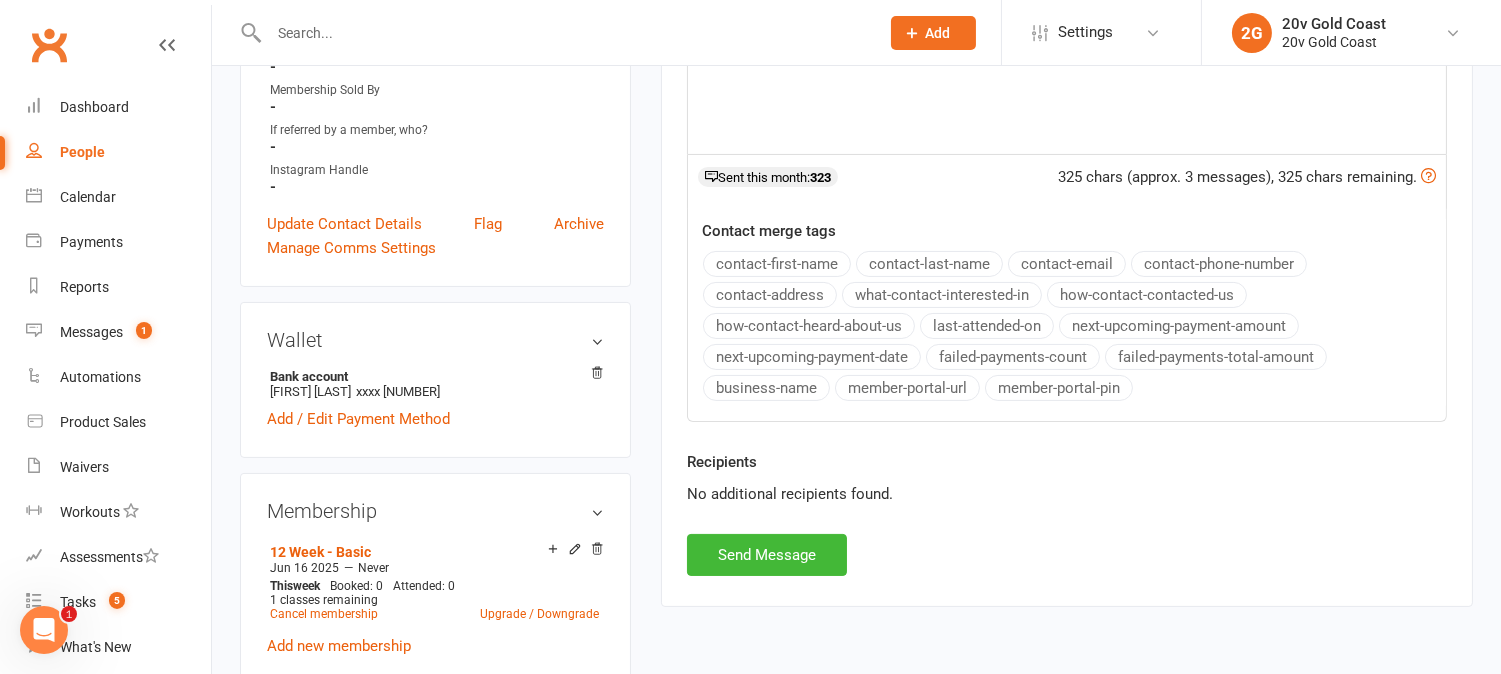 click on "Recipients No additional recipients found." at bounding box center [1067, 492] 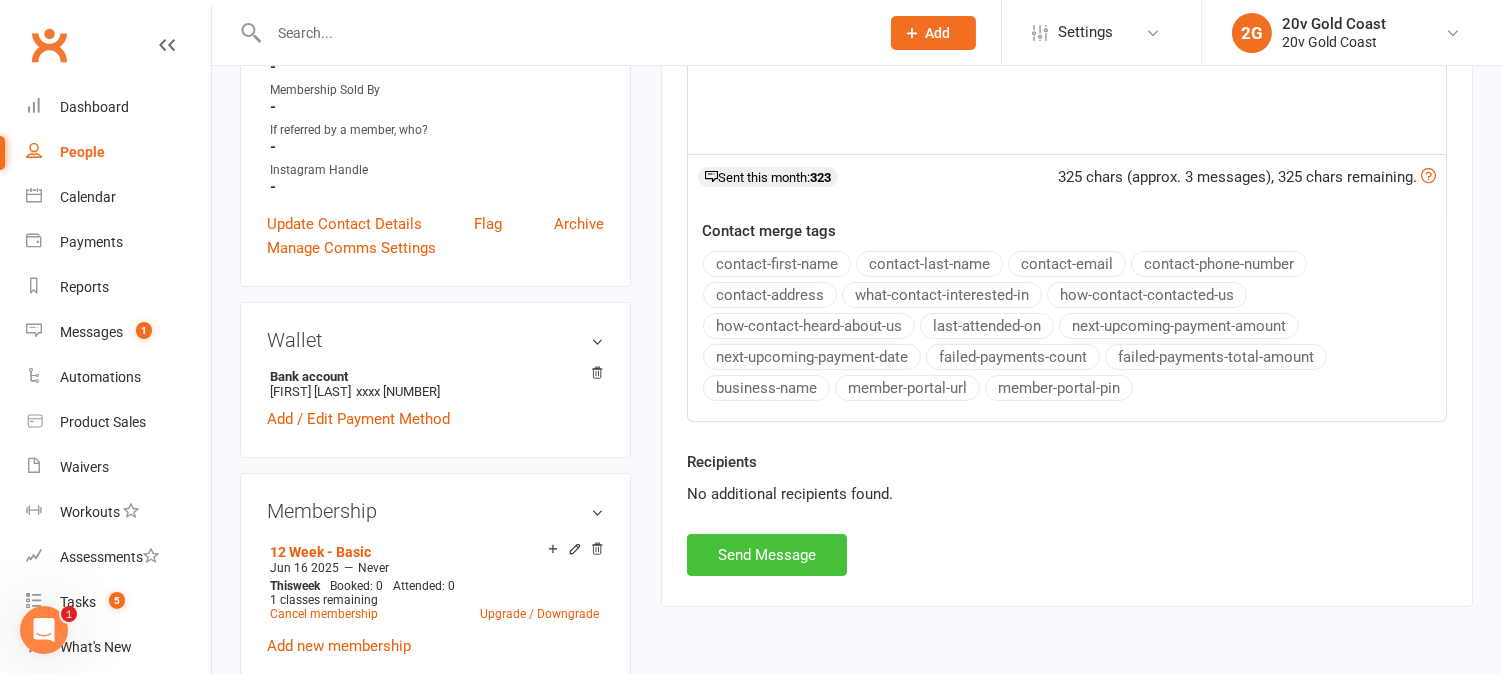 click on "Send Message" at bounding box center [767, 555] 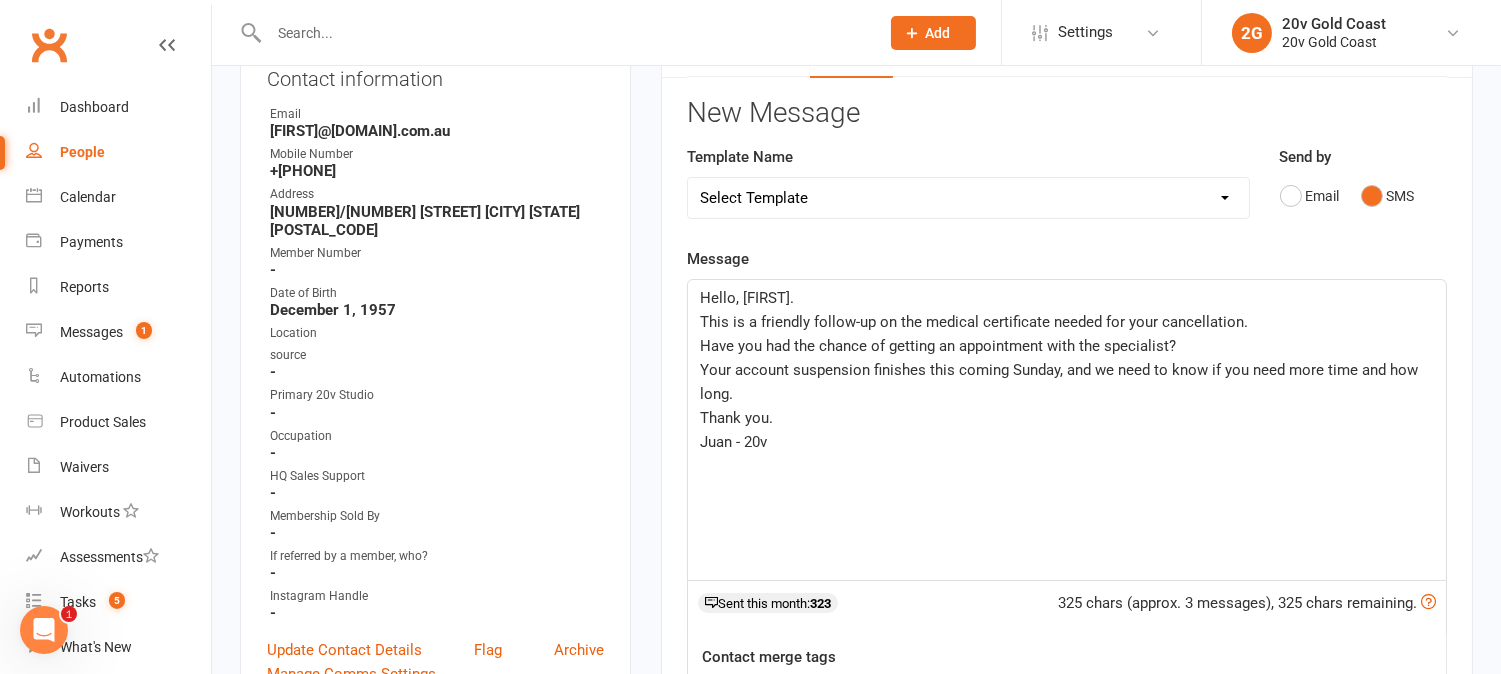 scroll, scrollTop: 0, scrollLeft: 0, axis: both 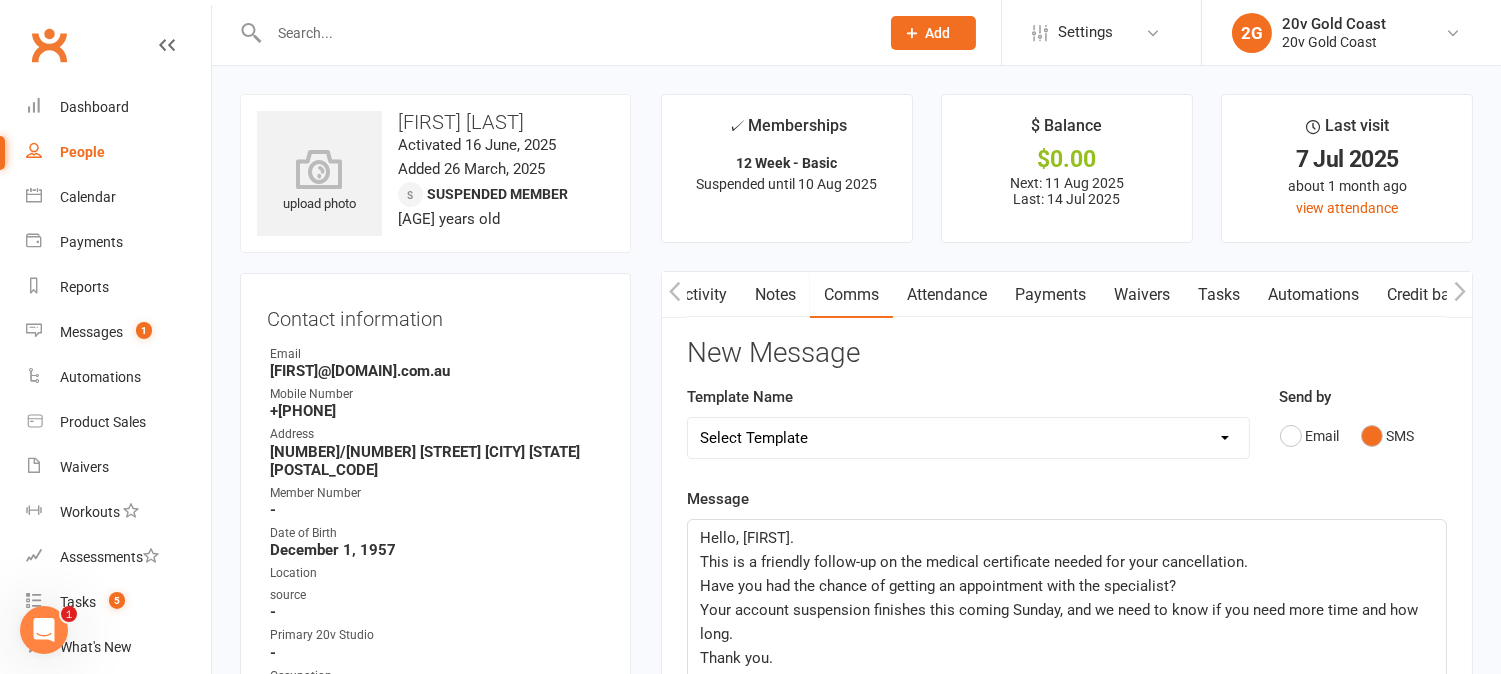 click on "Activity" at bounding box center (701, 295) 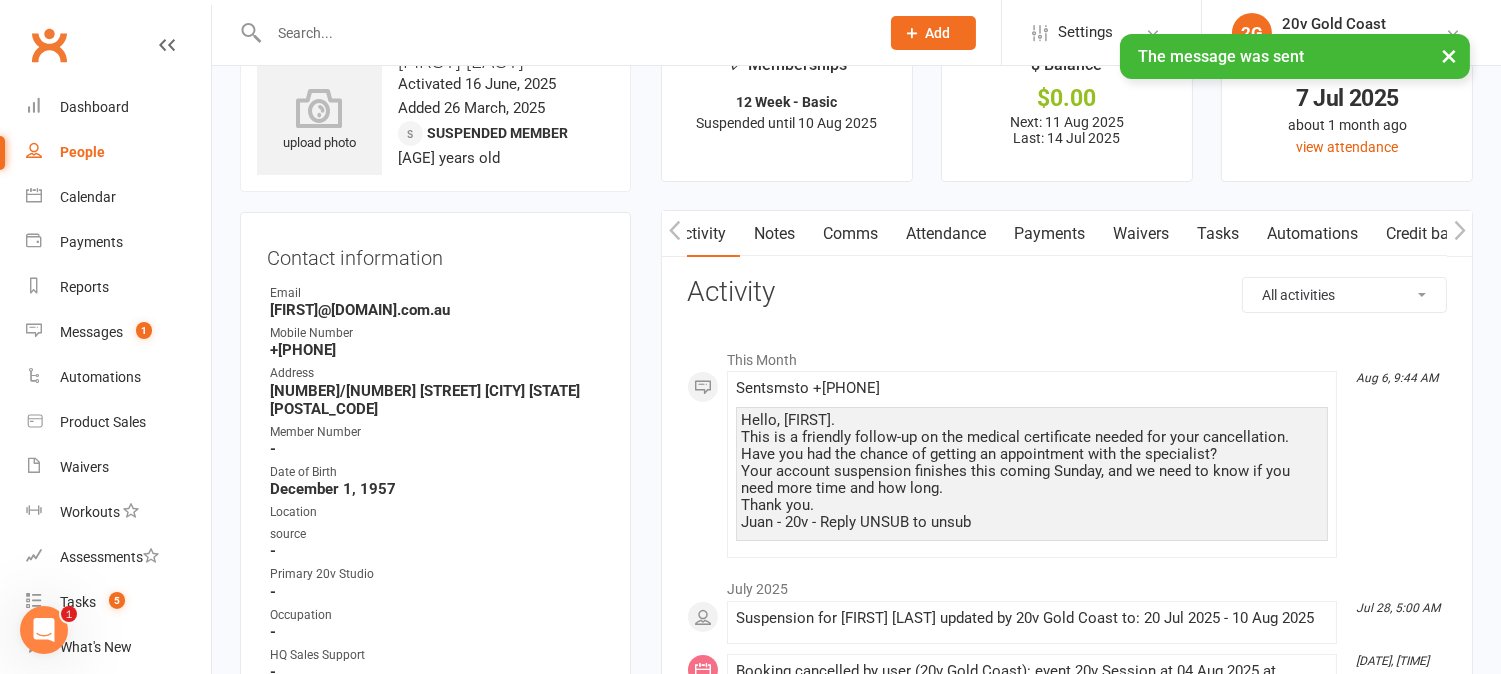 scroll, scrollTop: 111, scrollLeft: 0, axis: vertical 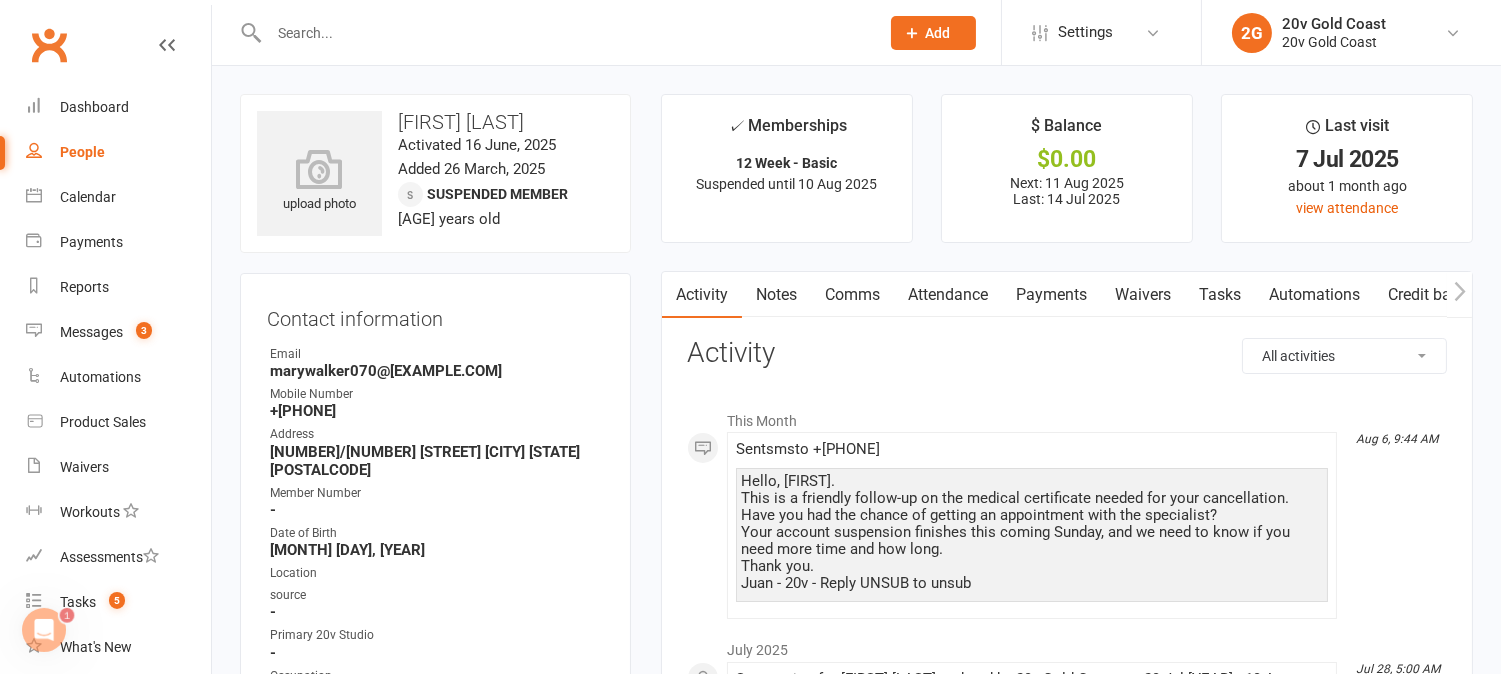 click on "Tasks" at bounding box center [1220, 295] 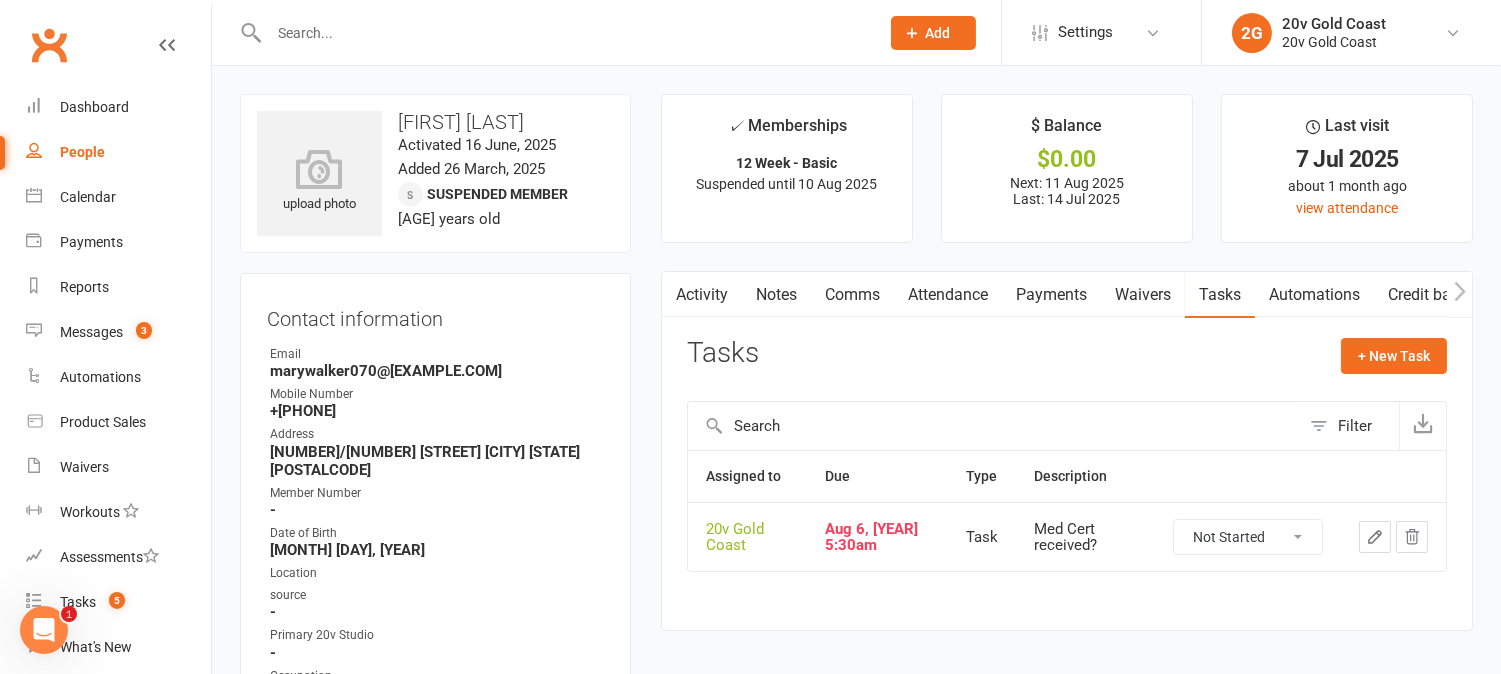 click 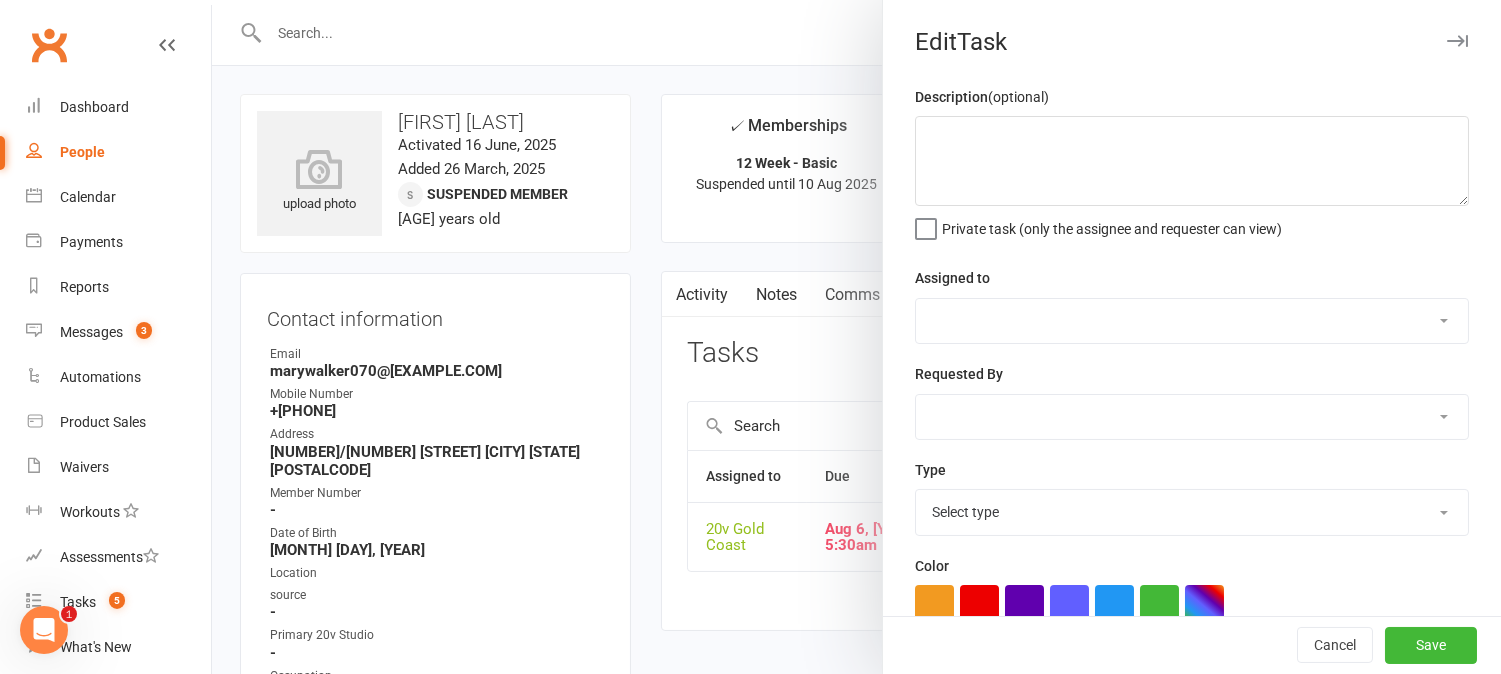 type on "Med Cert received?" 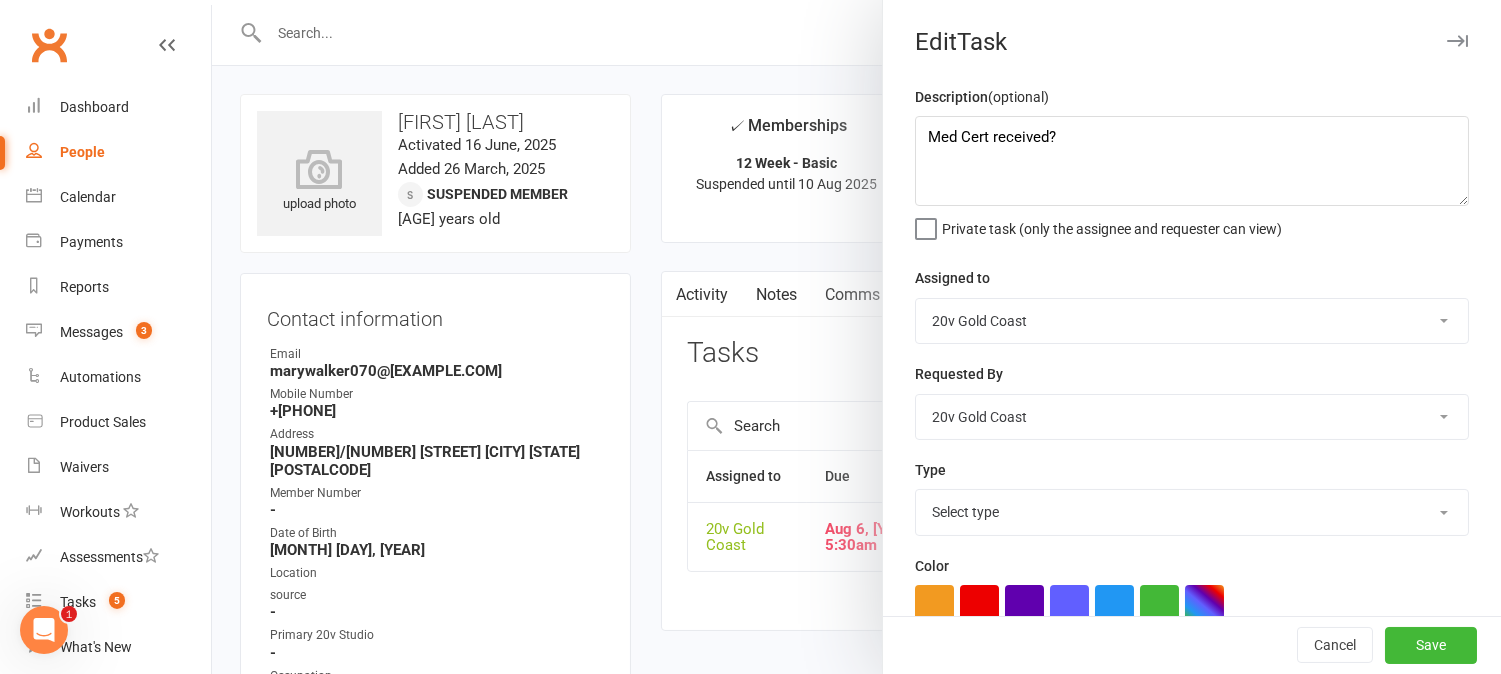 select on "27552" 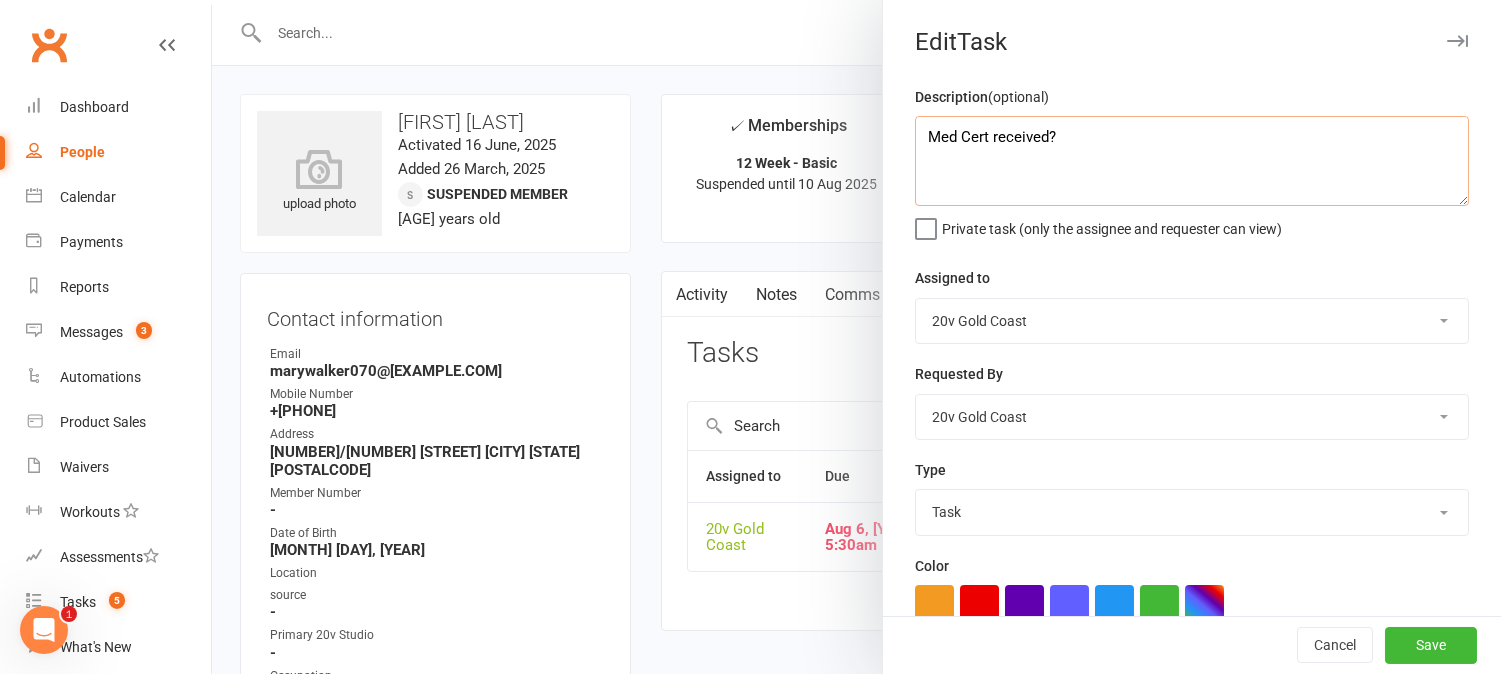 click on "Med Cert received?" at bounding box center [1192, 161] 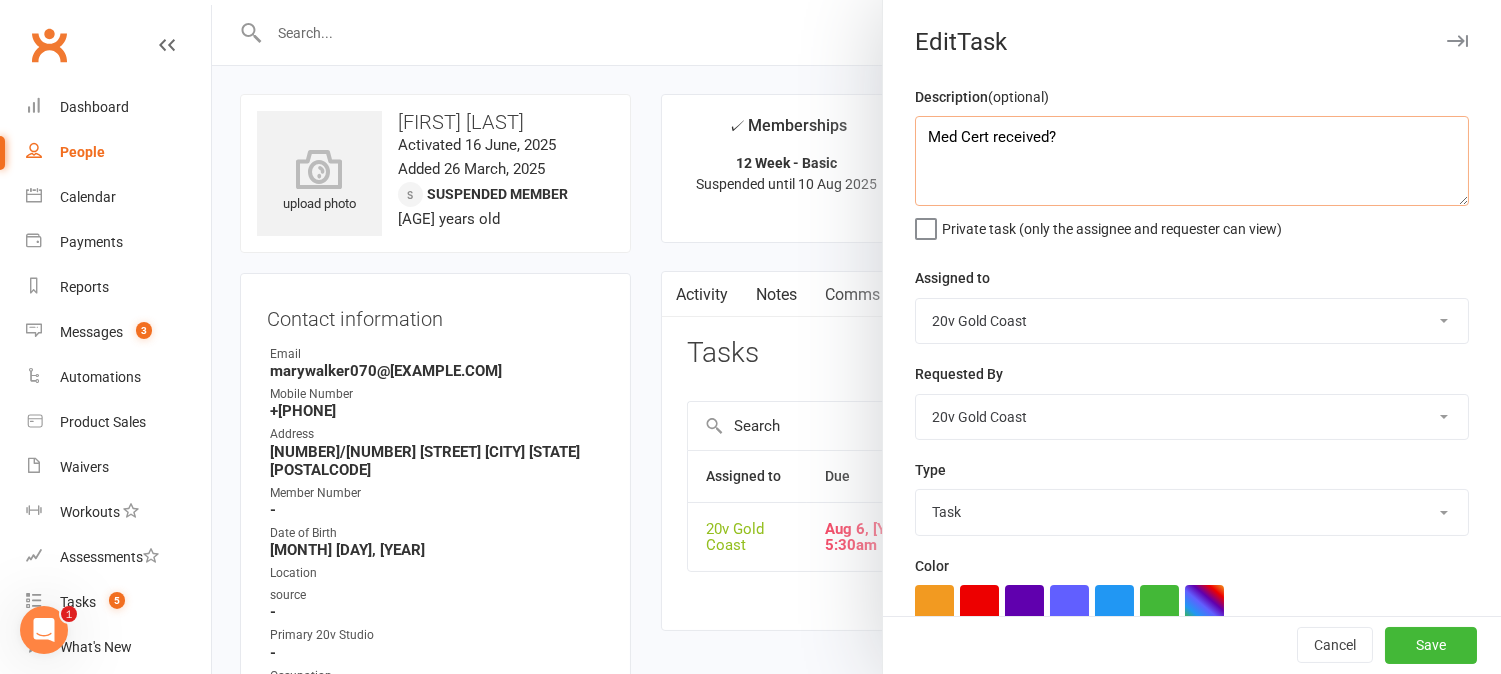 click on "Med Cert received?" at bounding box center (1192, 161) 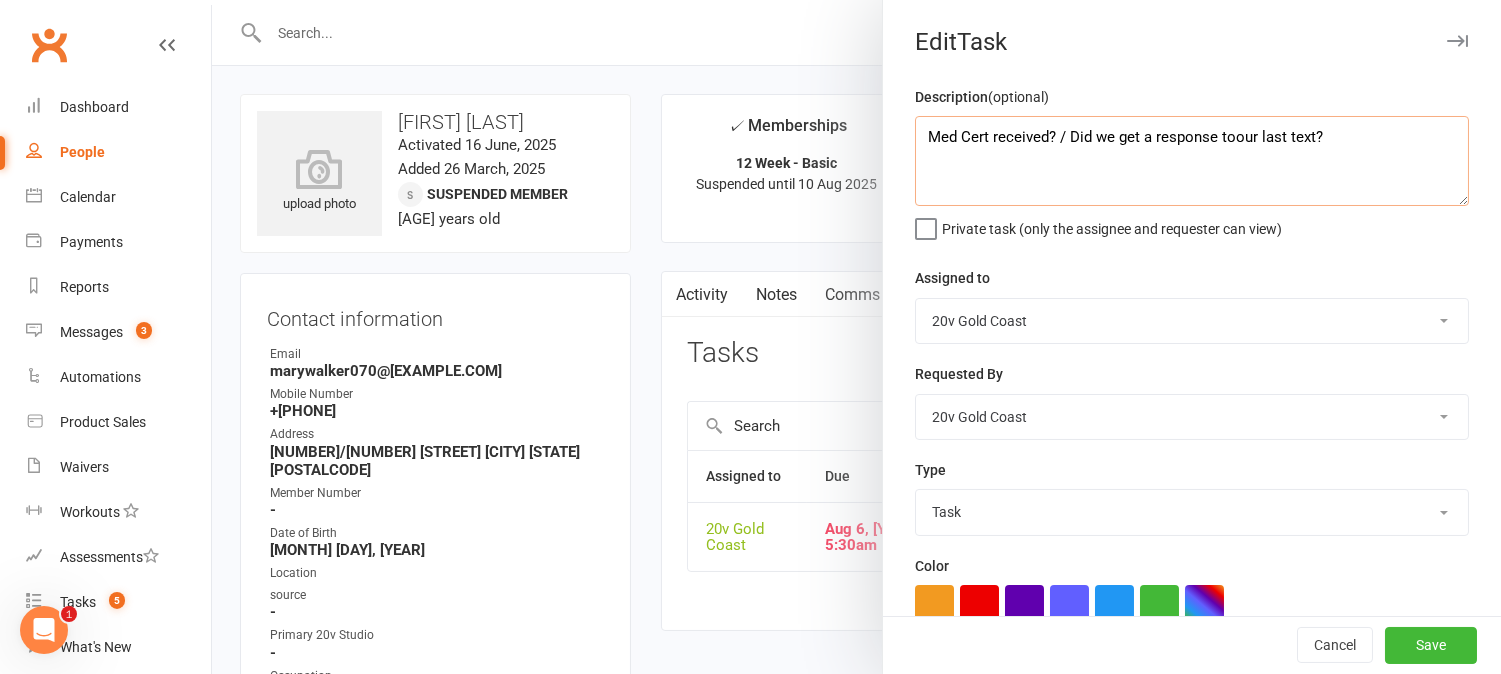 click on "Med Cert received? / Did we get a response toour last text?" at bounding box center [1192, 161] 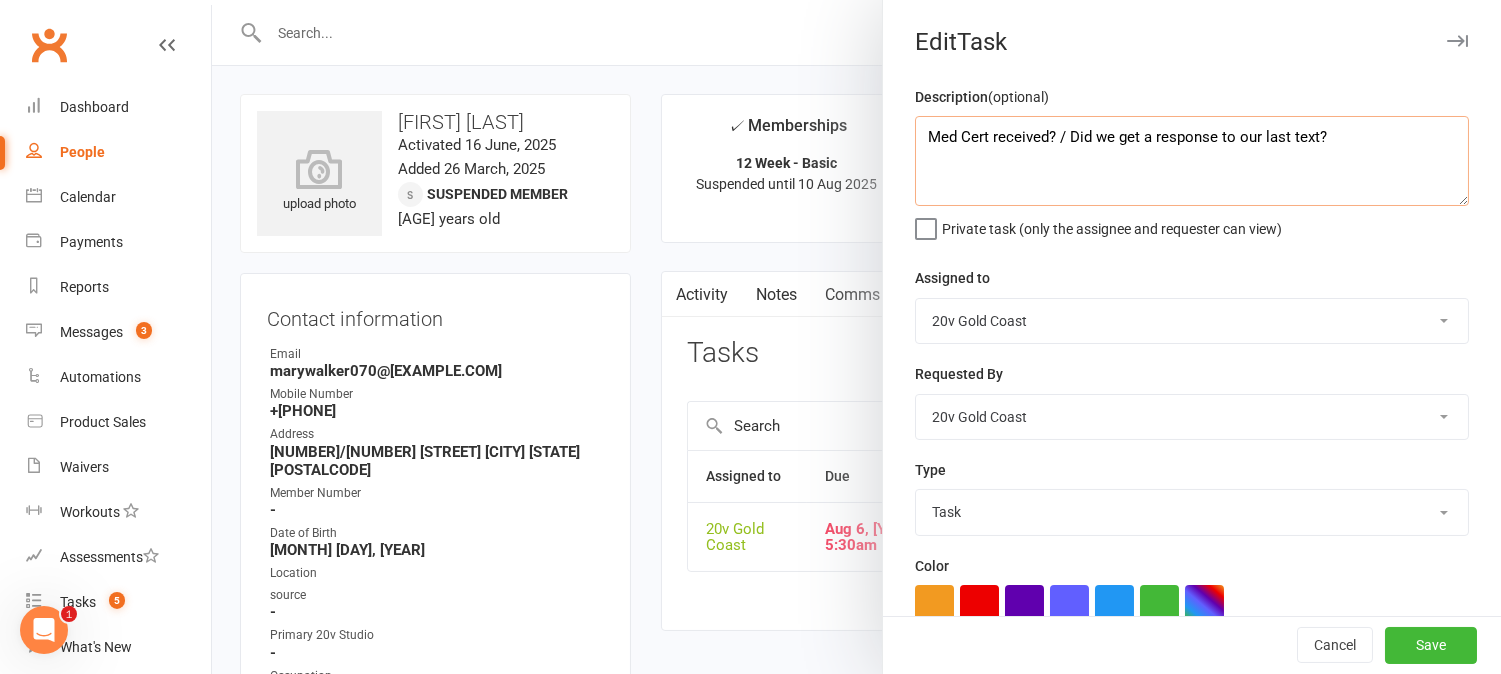 scroll, scrollTop: 276, scrollLeft: 0, axis: vertical 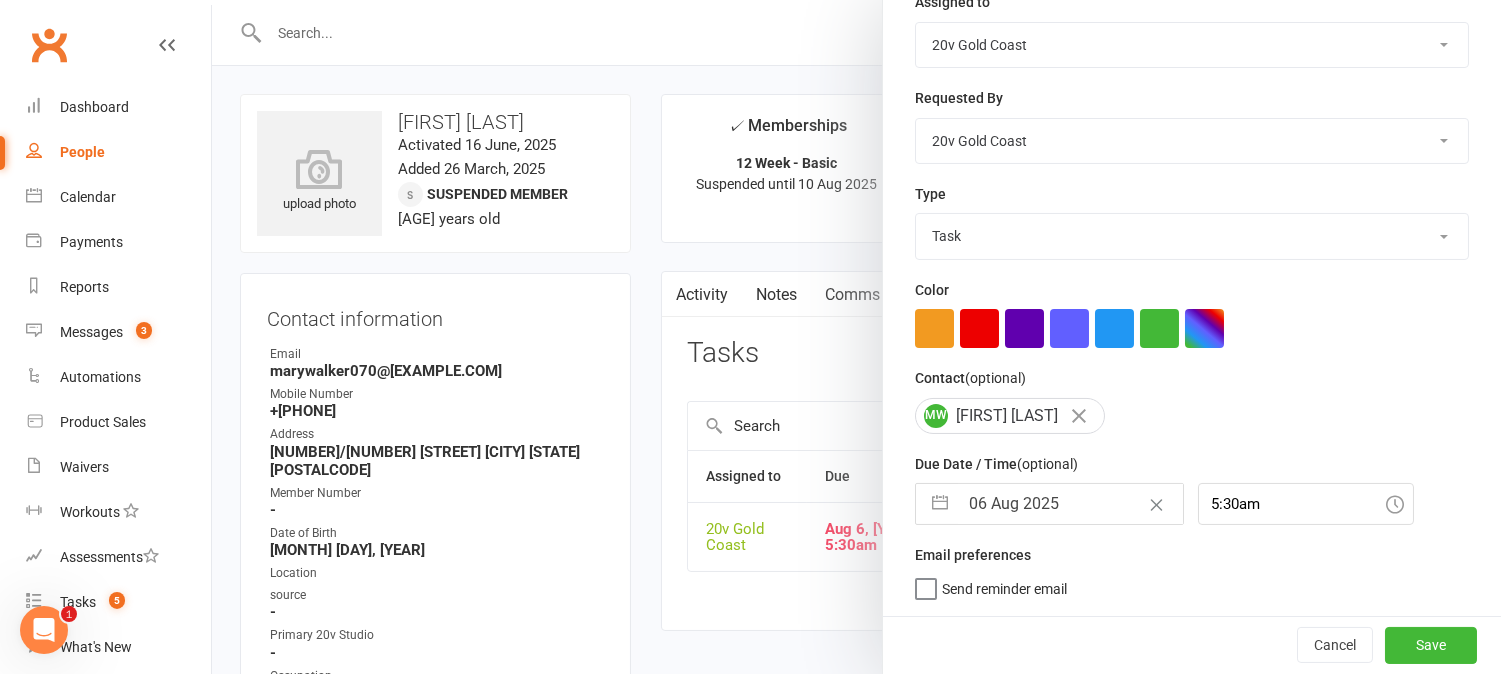 type on "Med Cert received? / Did we get a response to our last text?" 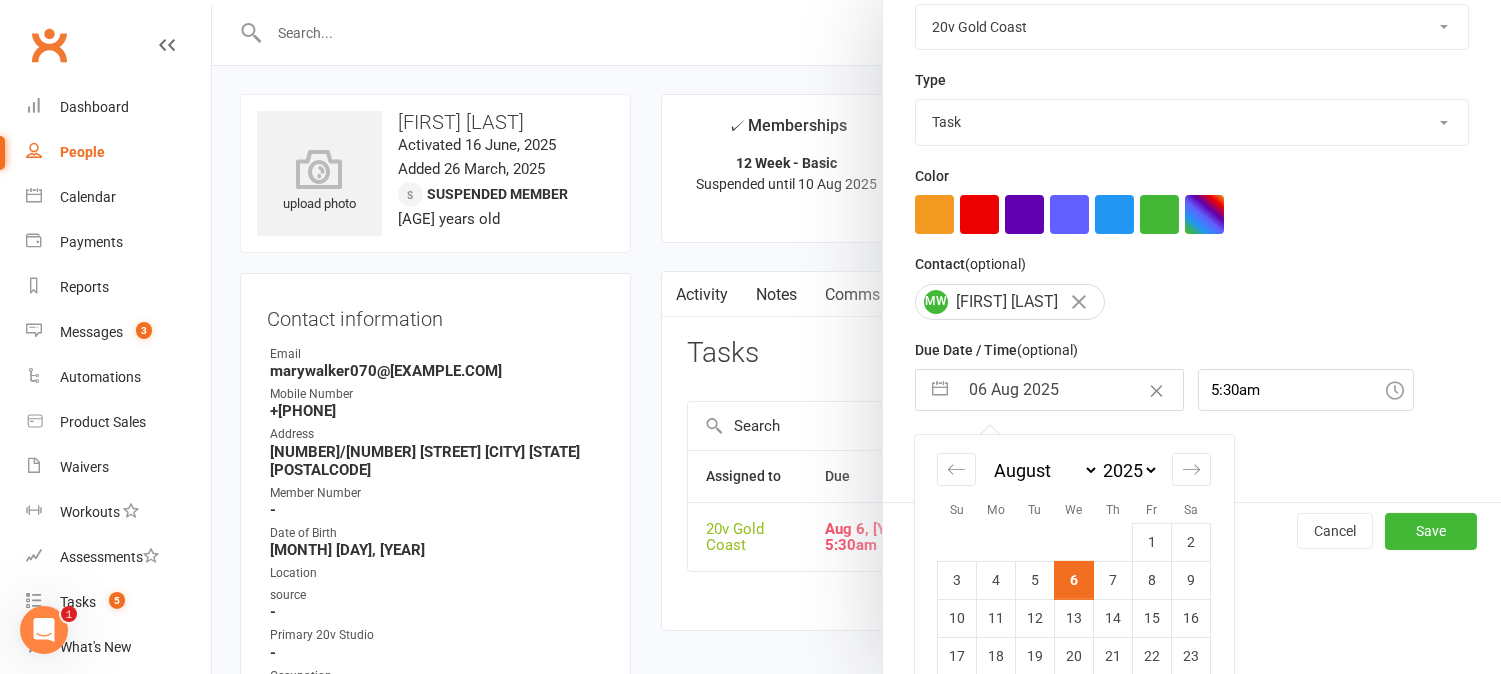 scroll, scrollTop: 492, scrollLeft: 0, axis: vertical 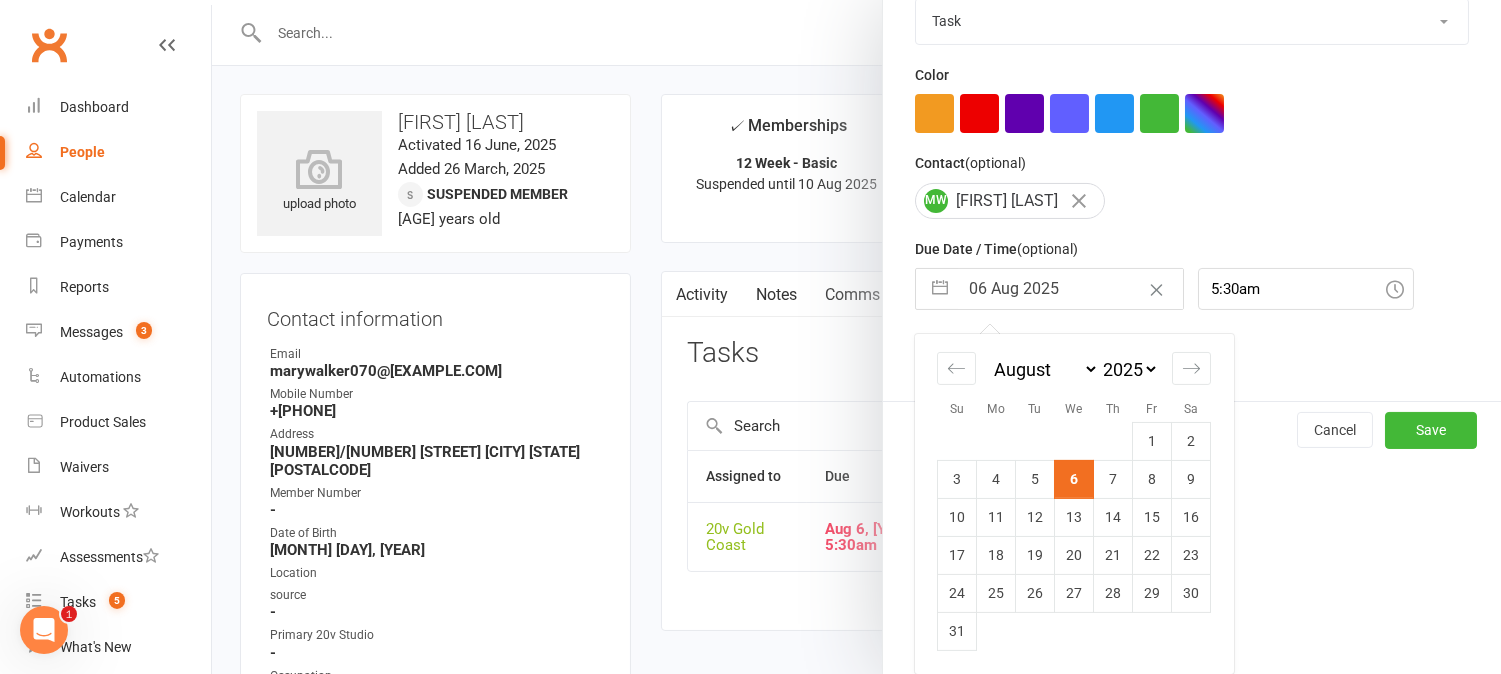 click on "11" at bounding box center [996, 517] 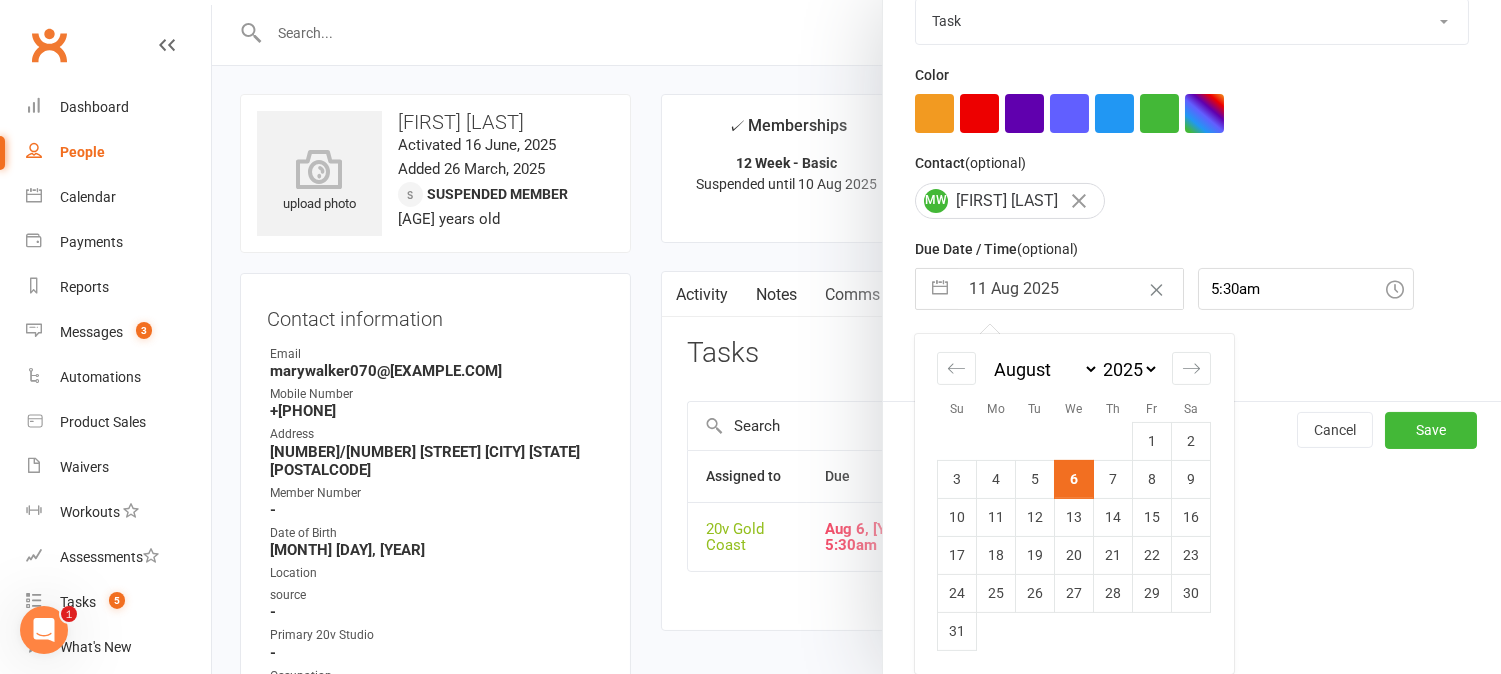 scroll, scrollTop: 276, scrollLeft: 0, axis: vertical 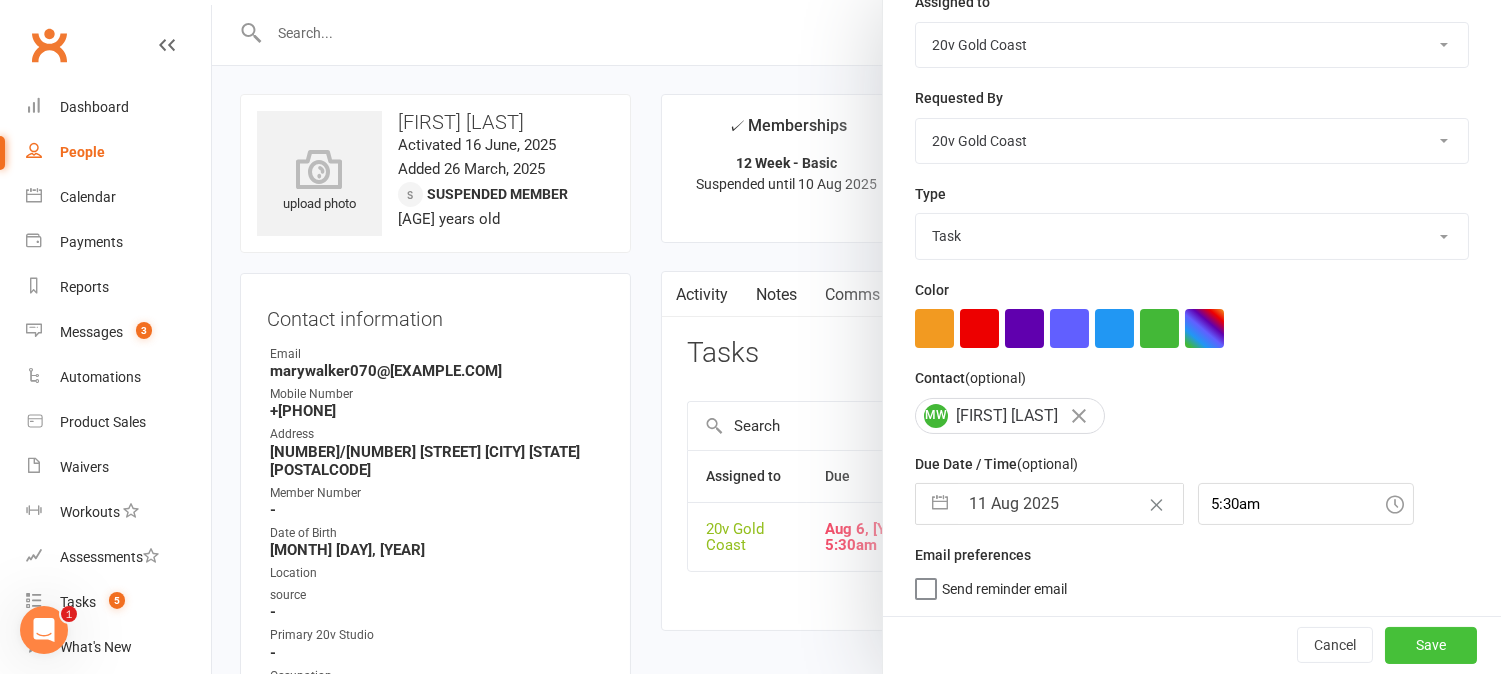 click on "Save" at bounding box center (1431, 645) 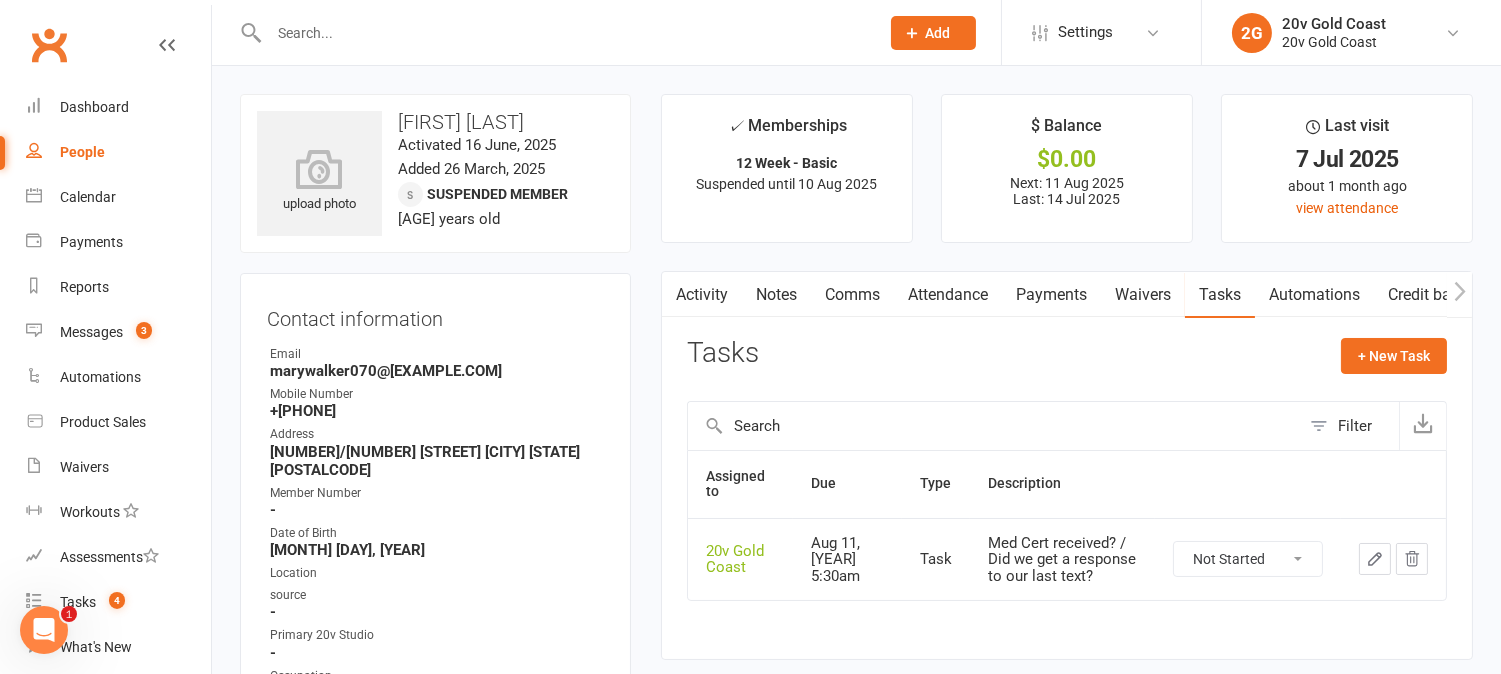 click 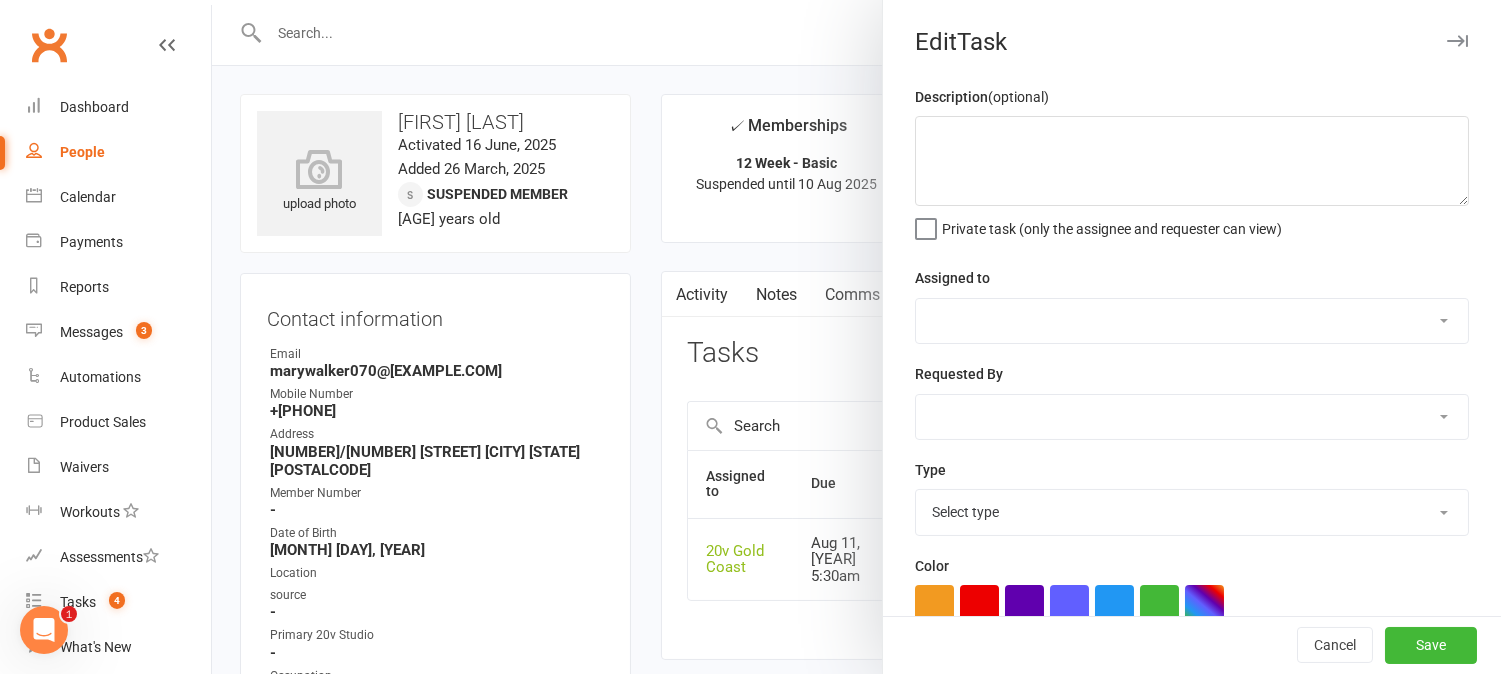 type on "Med Cert received? / Did we get a response to our last text?" 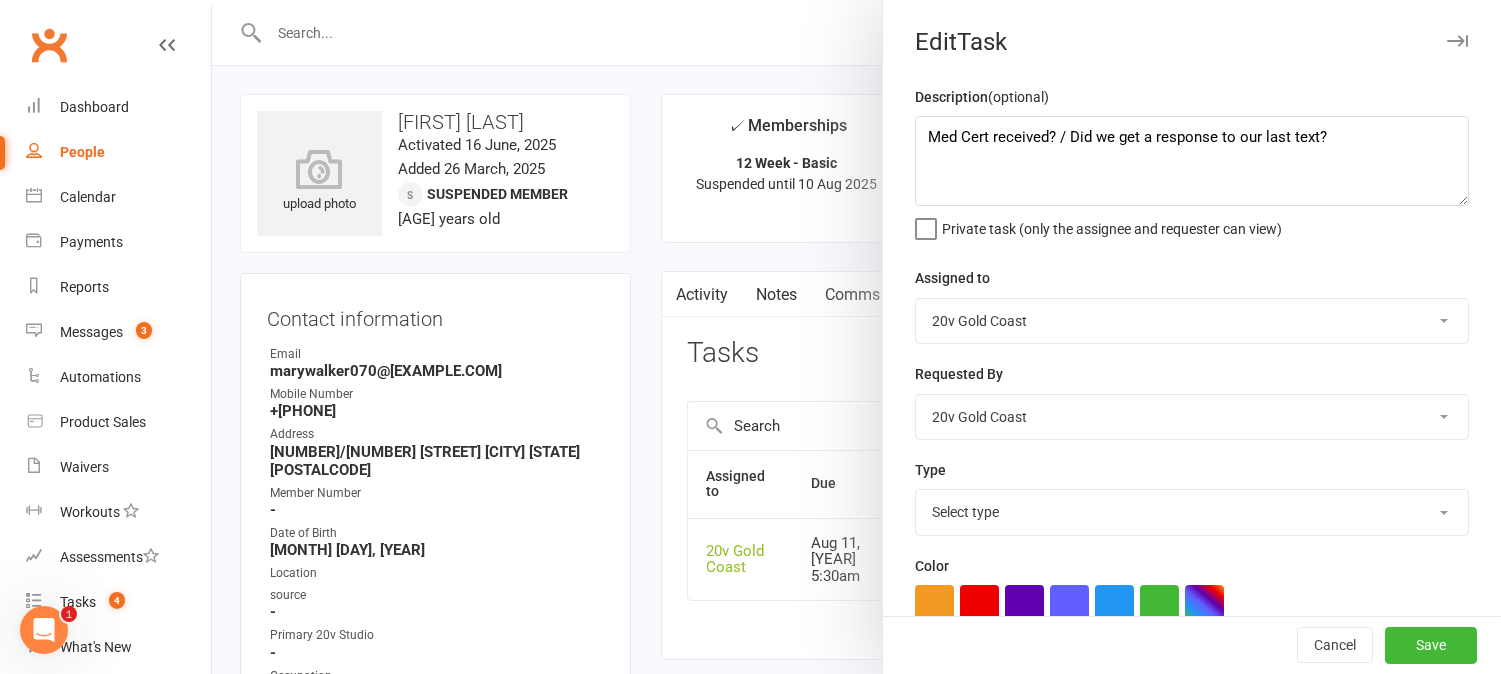 select on "27552" 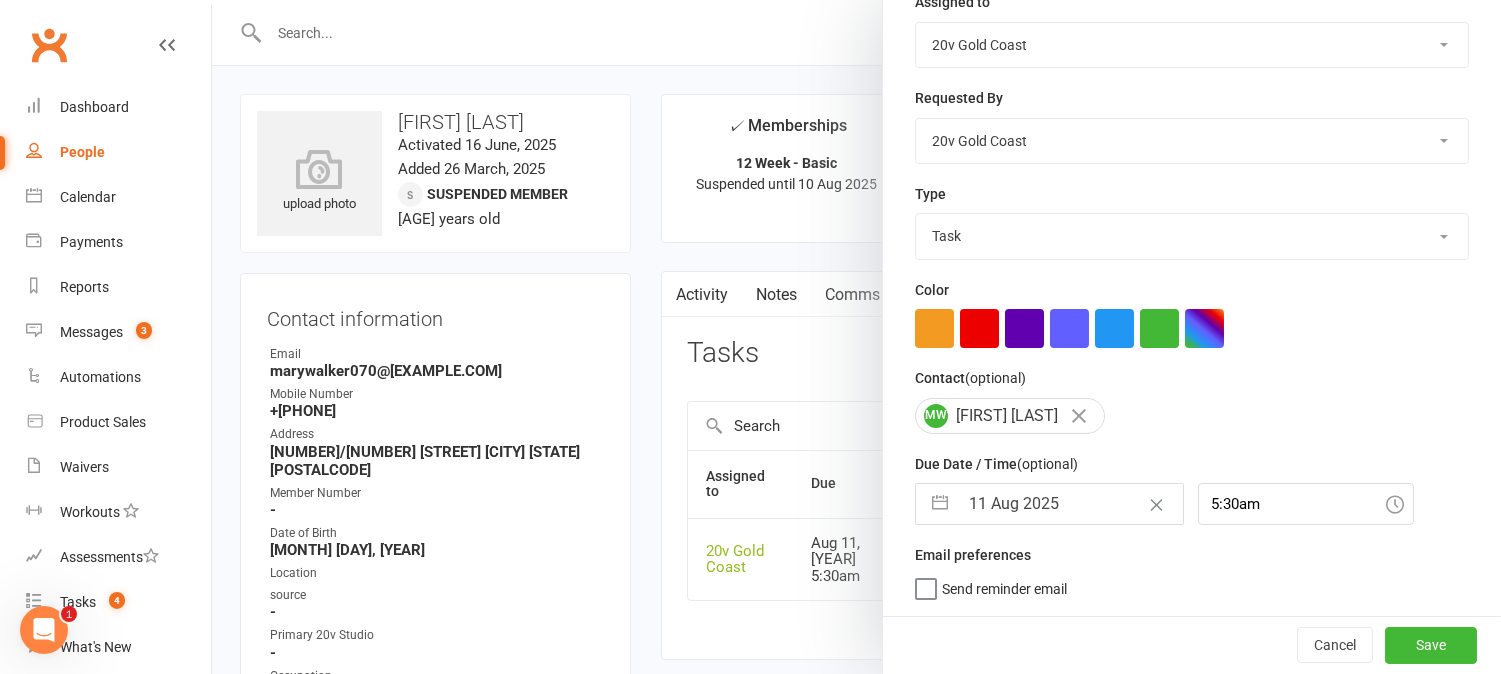 click on "11 Aug 2025" at bounding box center (1070, 504) 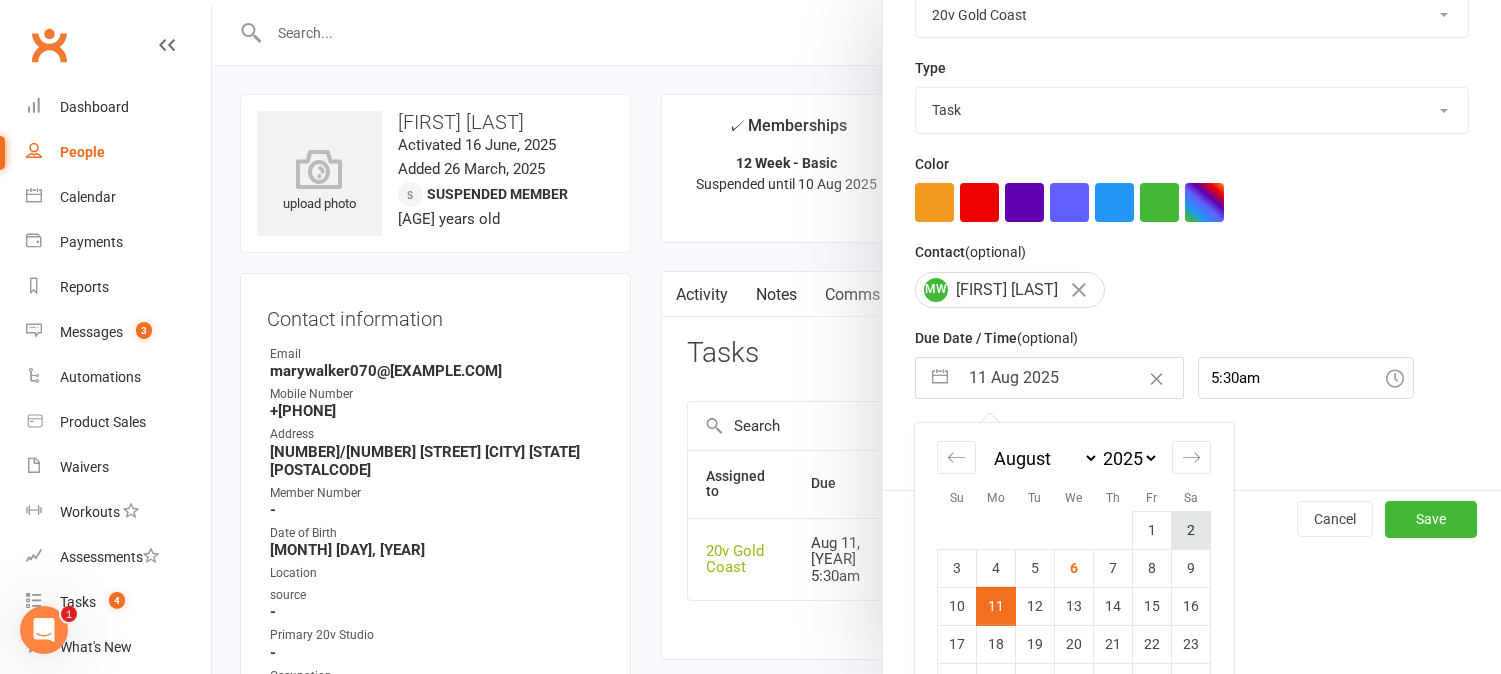 scroll, scrollTop: 492, scrollLeft: 0, axis: vertical 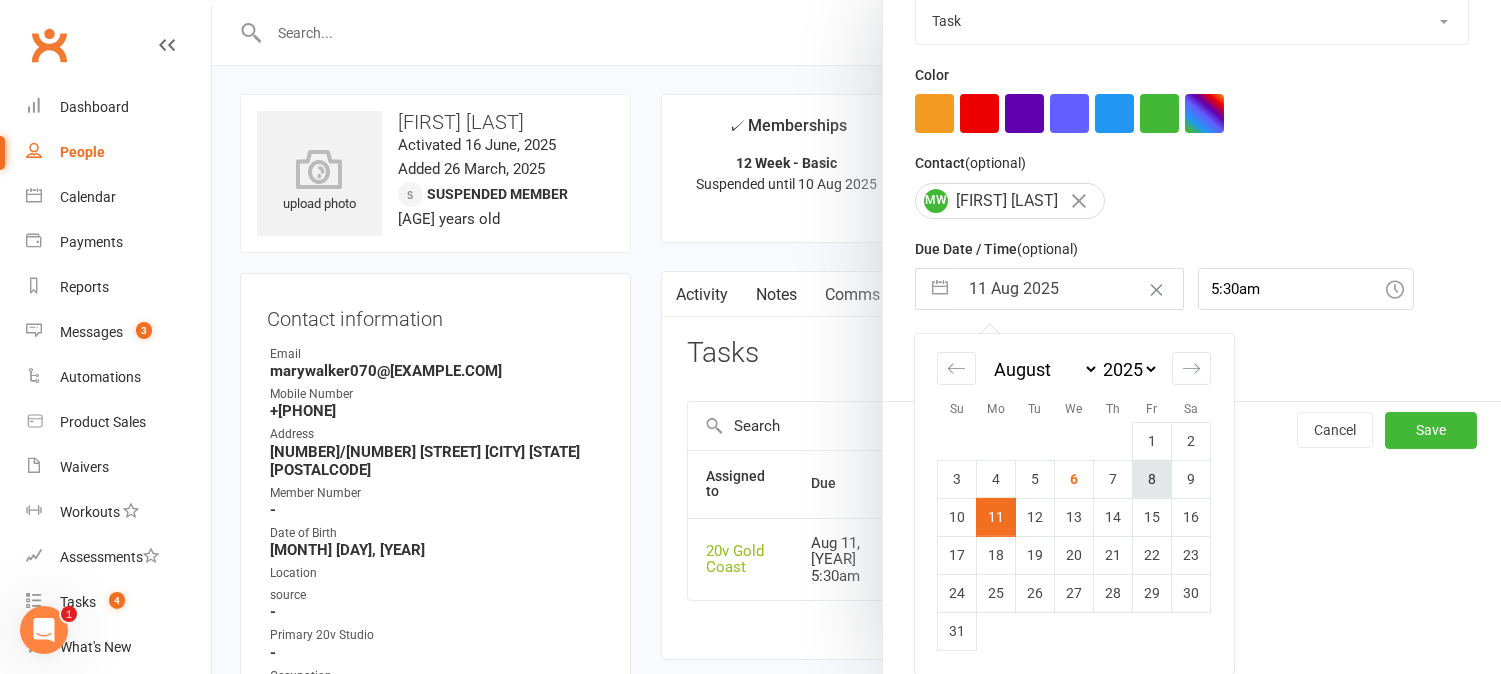 click on "8" at bounding box center (1152, 479) 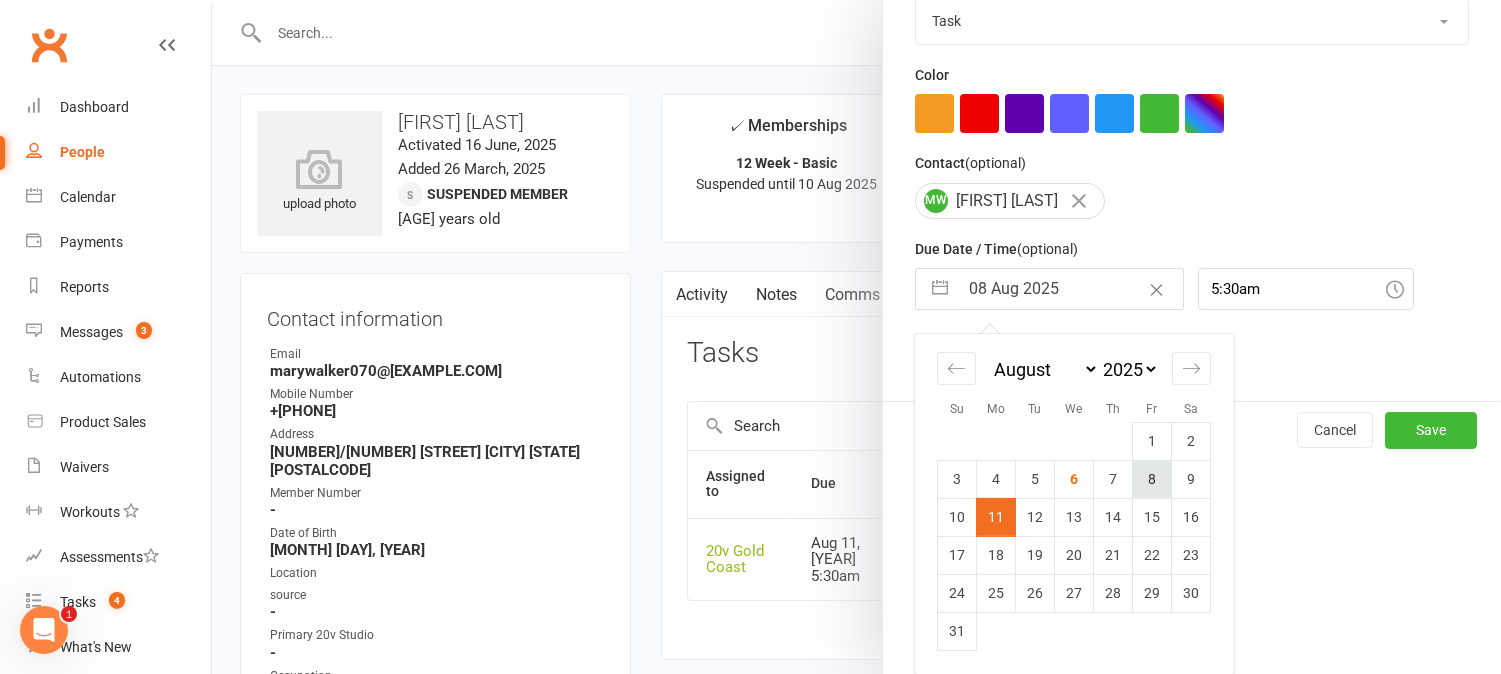 scroll, scrollTop: 276, scrollLeft: 0, axis: vertical 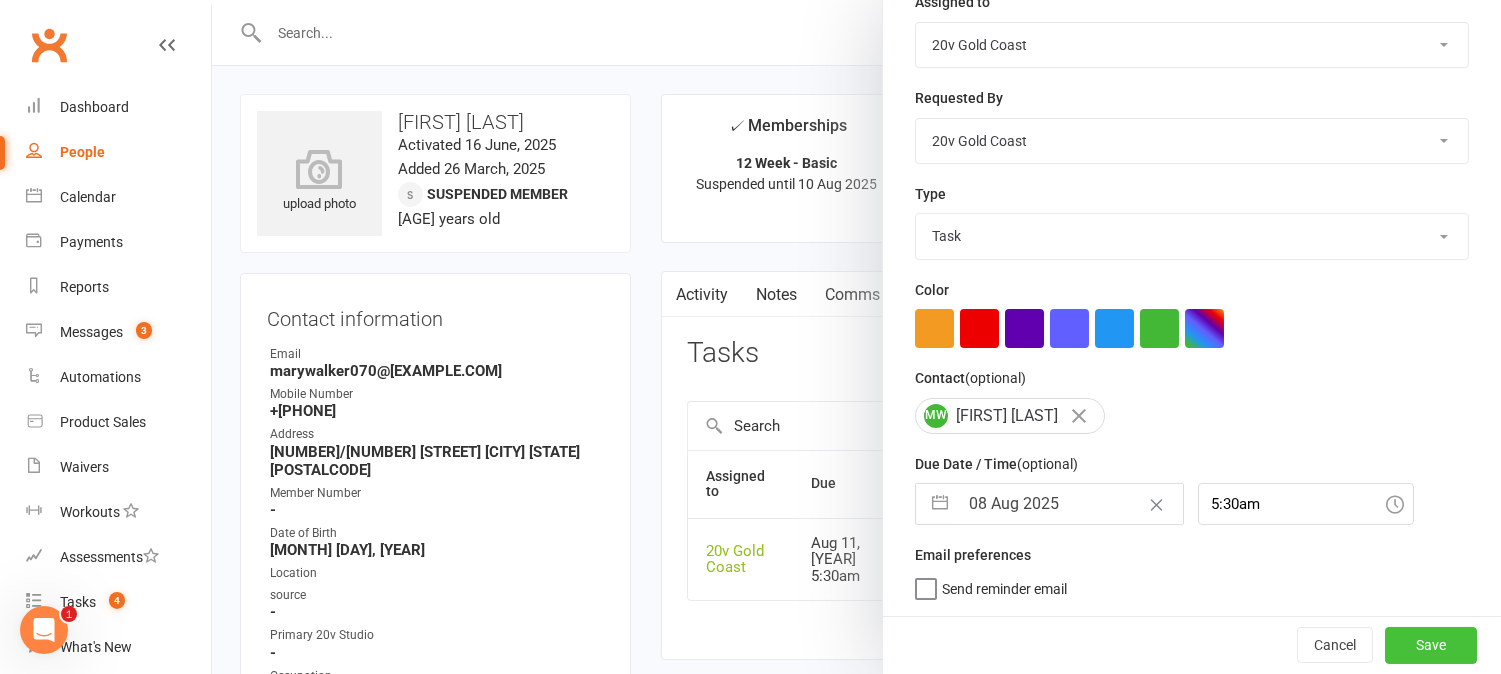 click on "Save" at bounding box center [1431, 645] 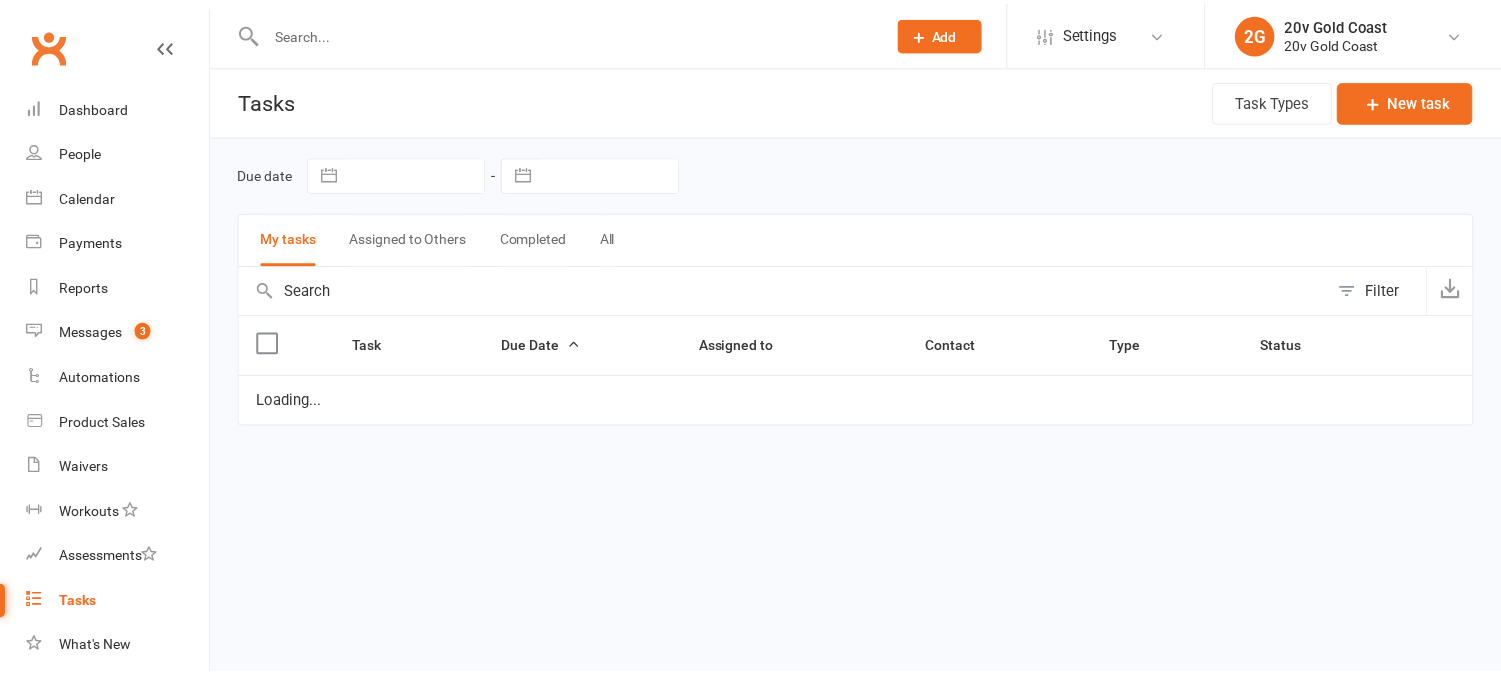 scroll, scrollTop: 0, scrollLeft: 0, axis: both 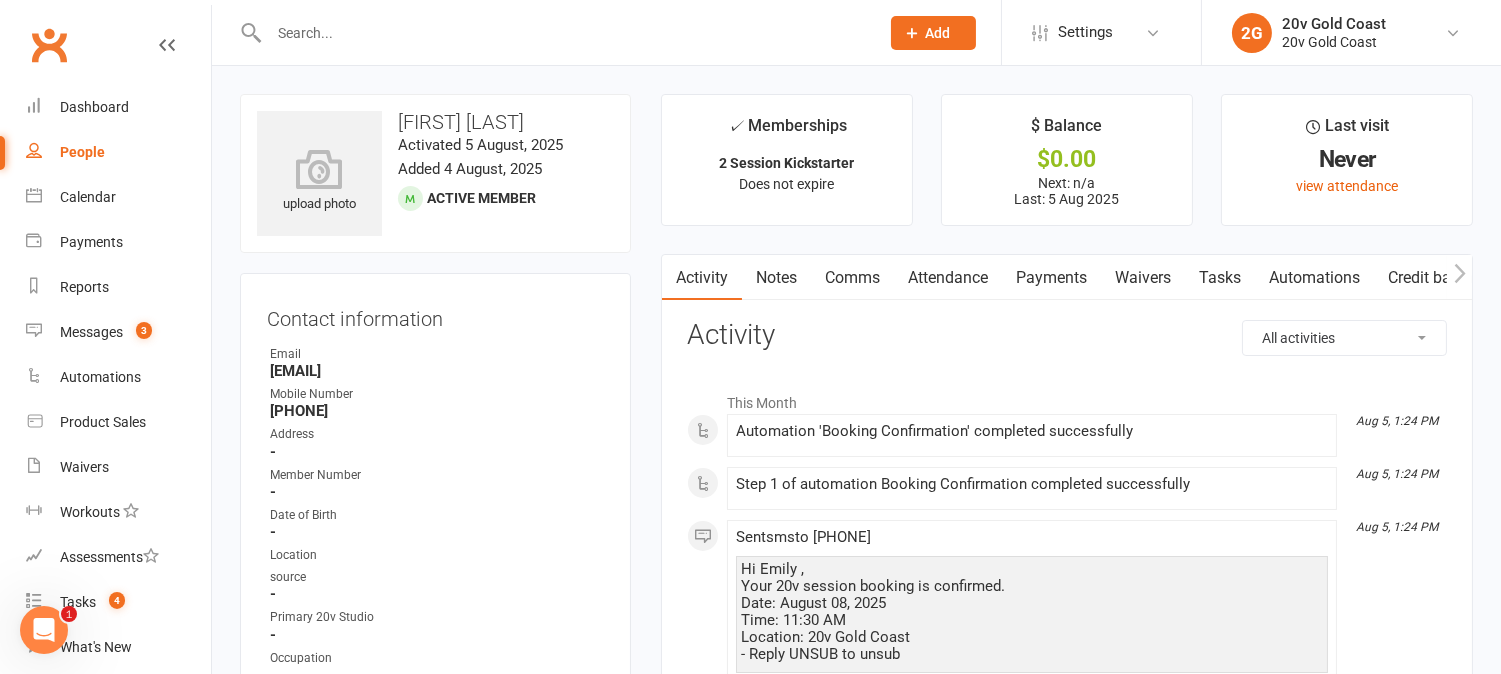 click on "Attendance" at bounding box center (948, 278) 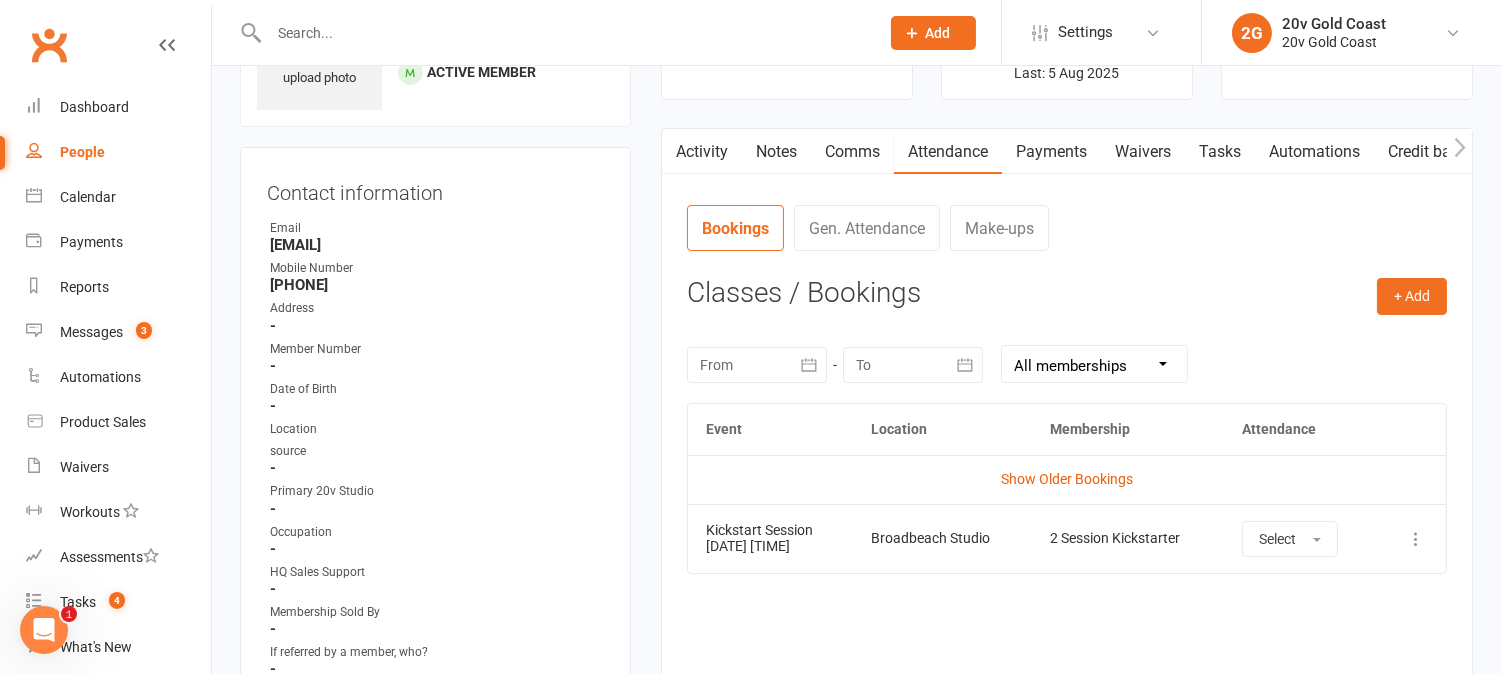 scroll, scrollTop: 0, scrollLeft: 0, axis: both 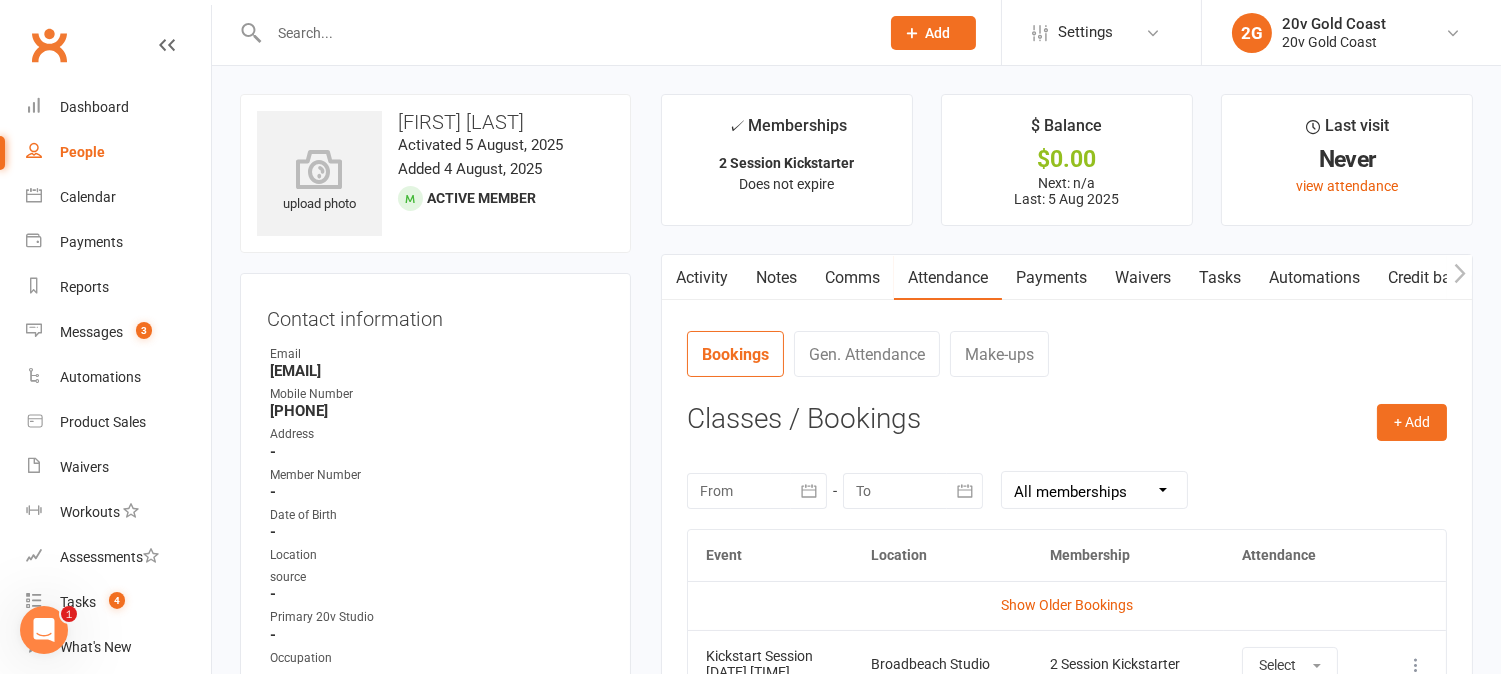 click on "Activity" at bounding box center [702, 278] 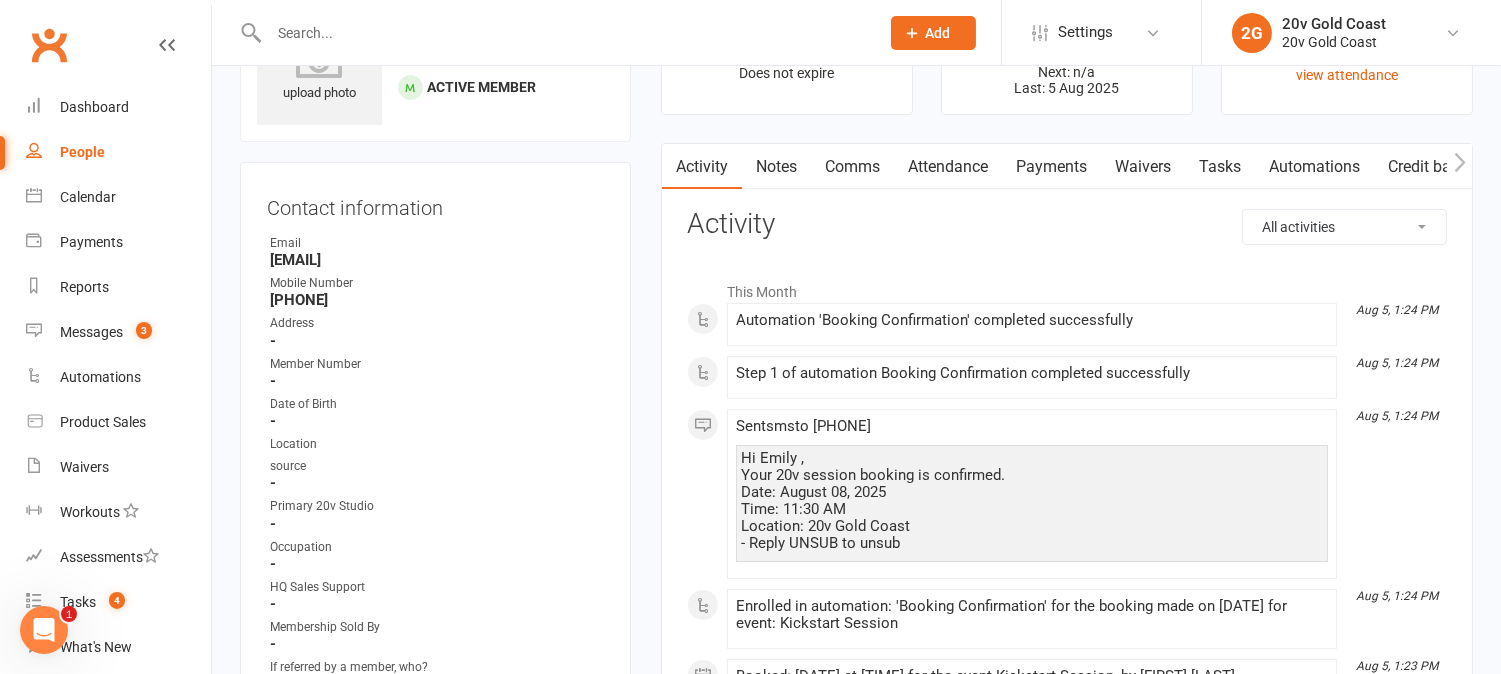 scroll, scrollTop: 0, scrollLeft: 0, axis: both 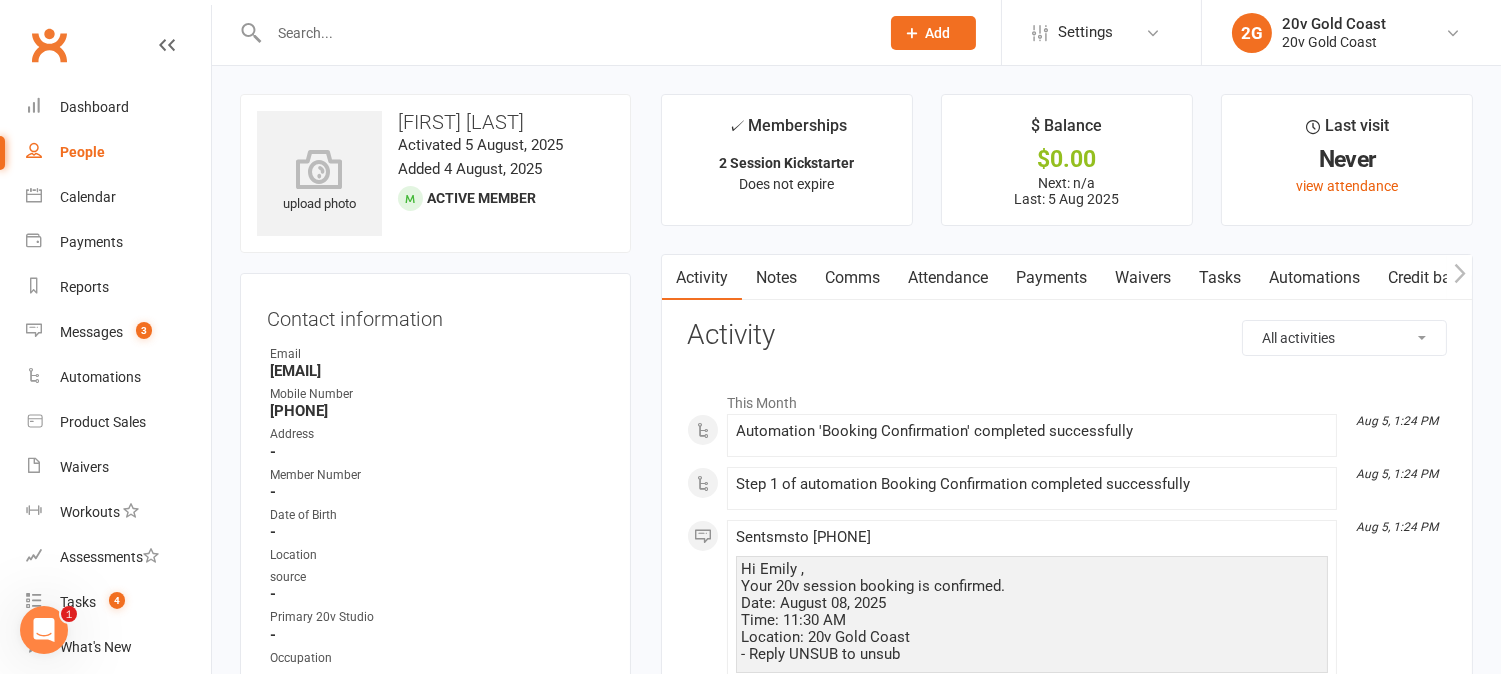 click on "Tasks" at bounding box center [1220, 278] 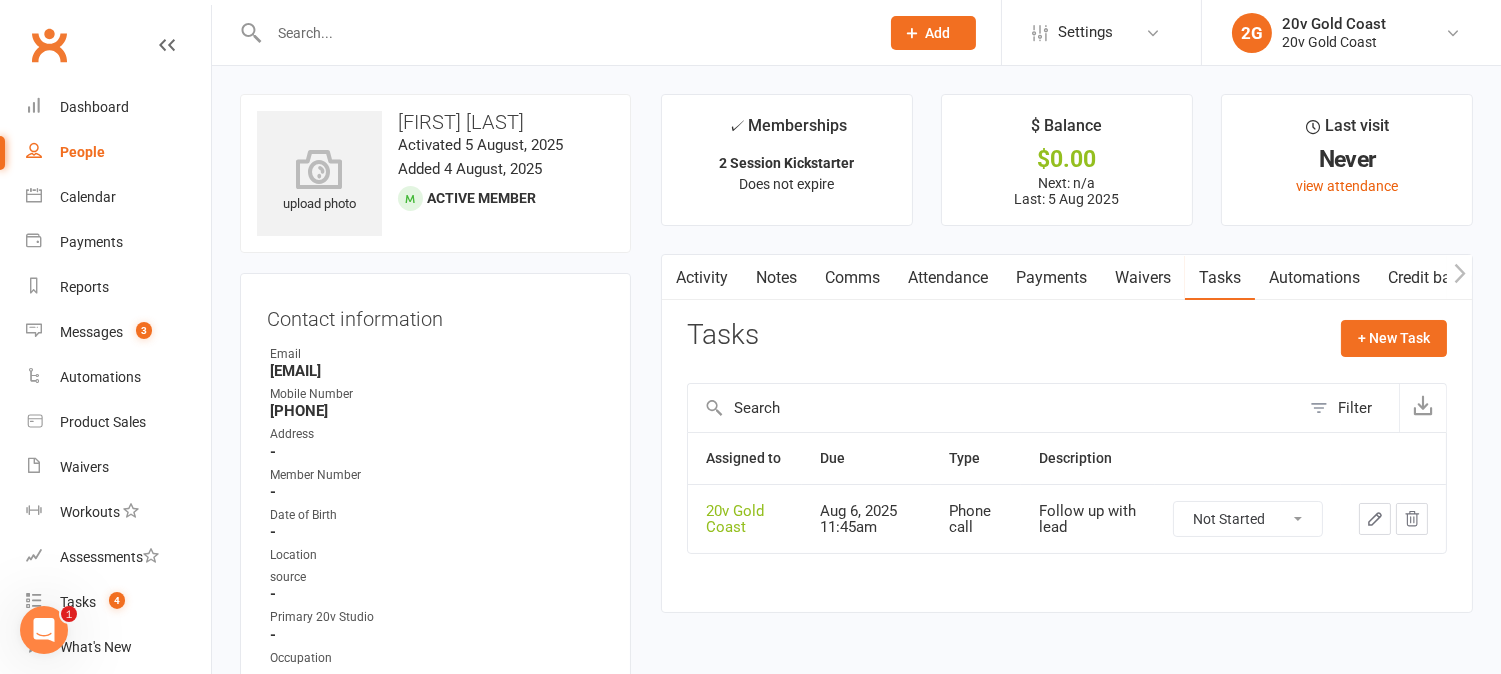 click on "Not Started In Progress Waiting Complete" at bounding box center [1248, 519] 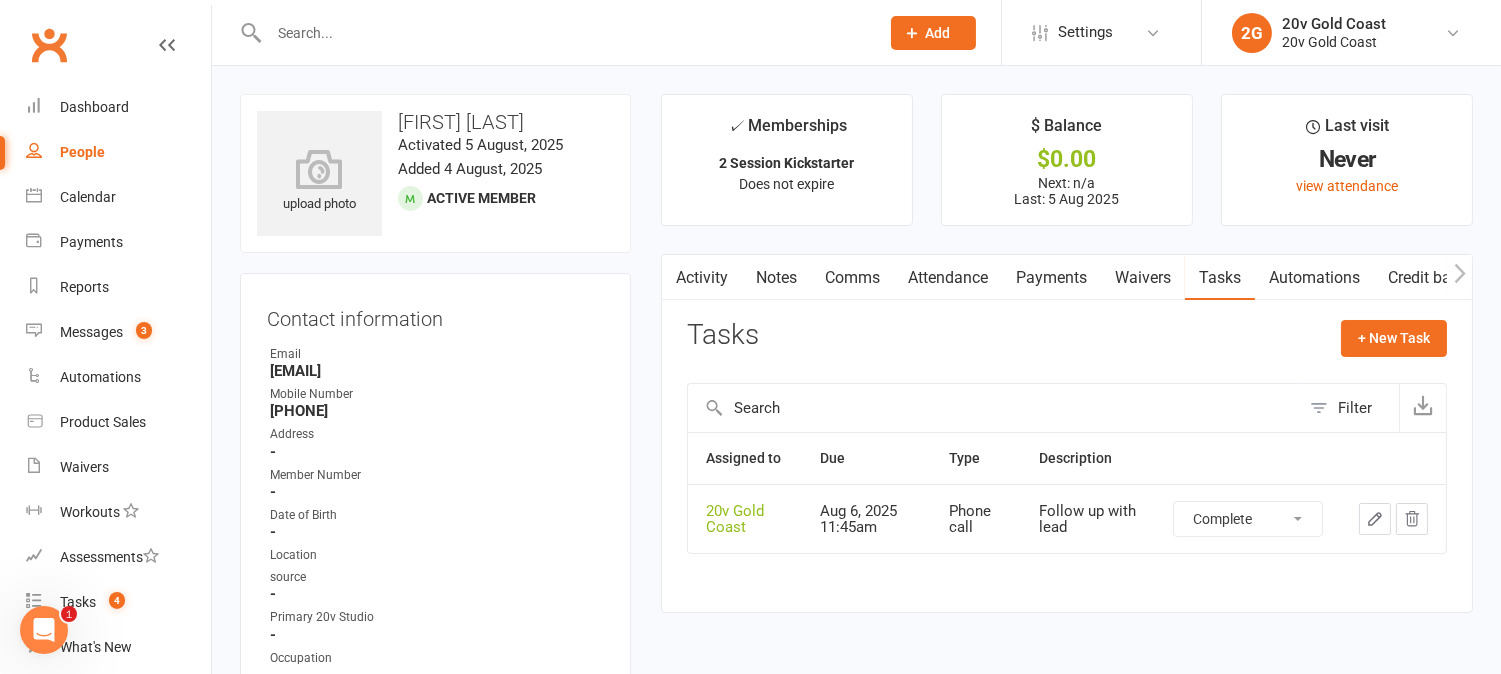 click on "Not Started In Progress Waiting Complete" at bounding box center [1248, 519] 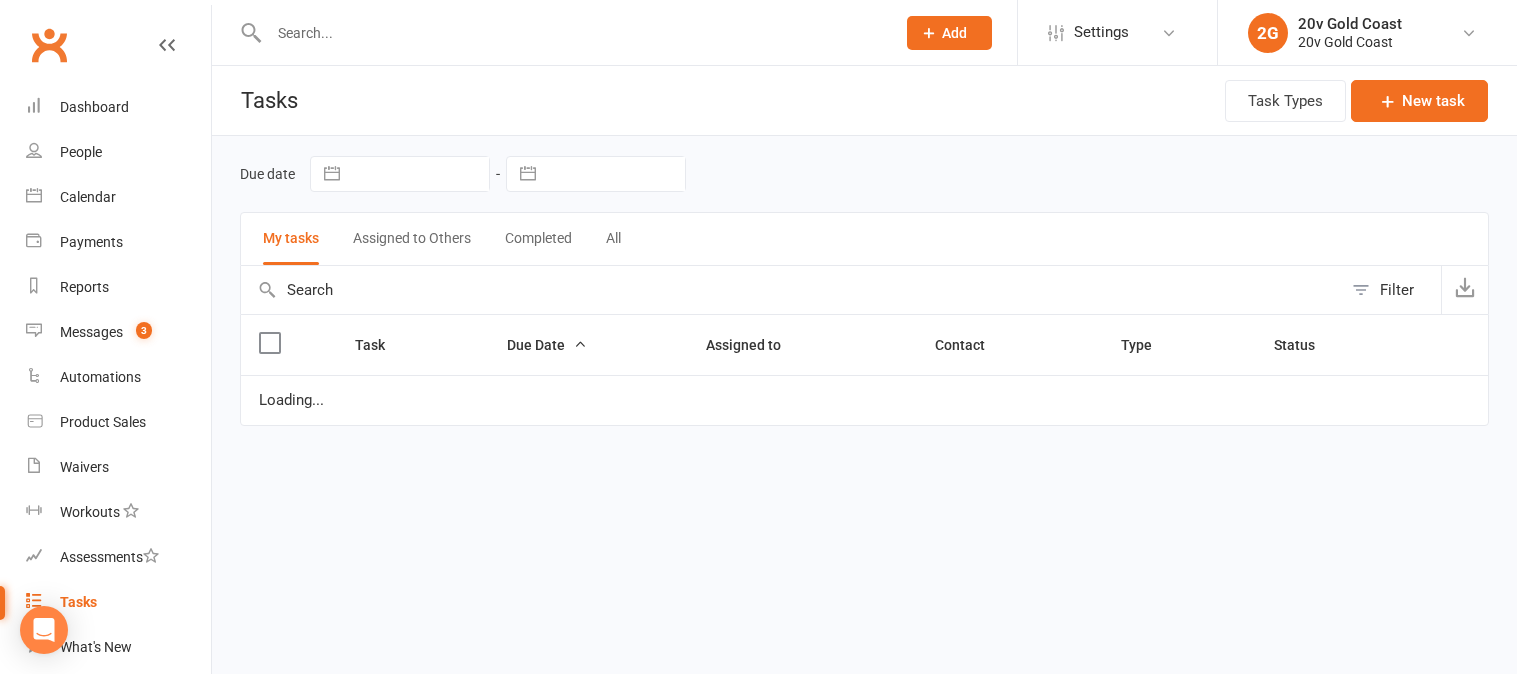 scroll, scrollTop: 0, scrollLeft: 0, axis: both 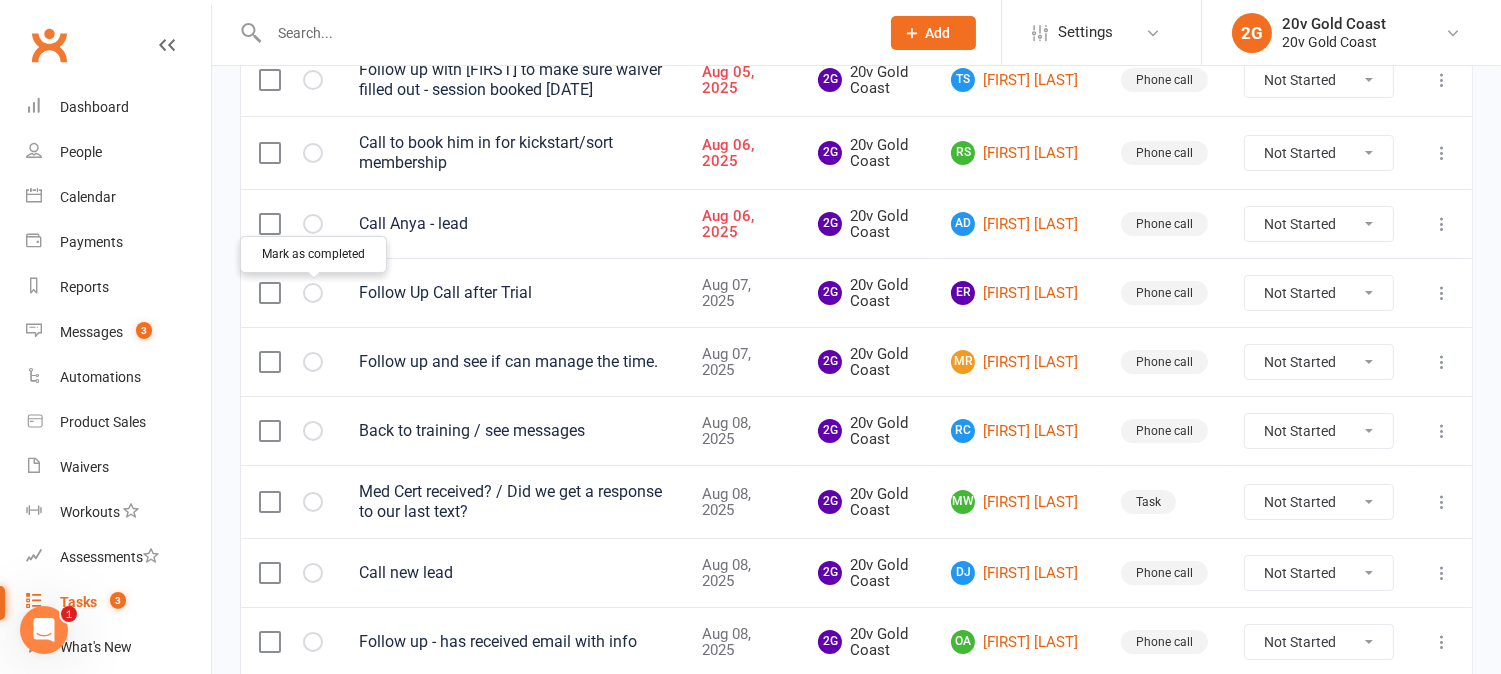 click at bounding box center [0, 0] 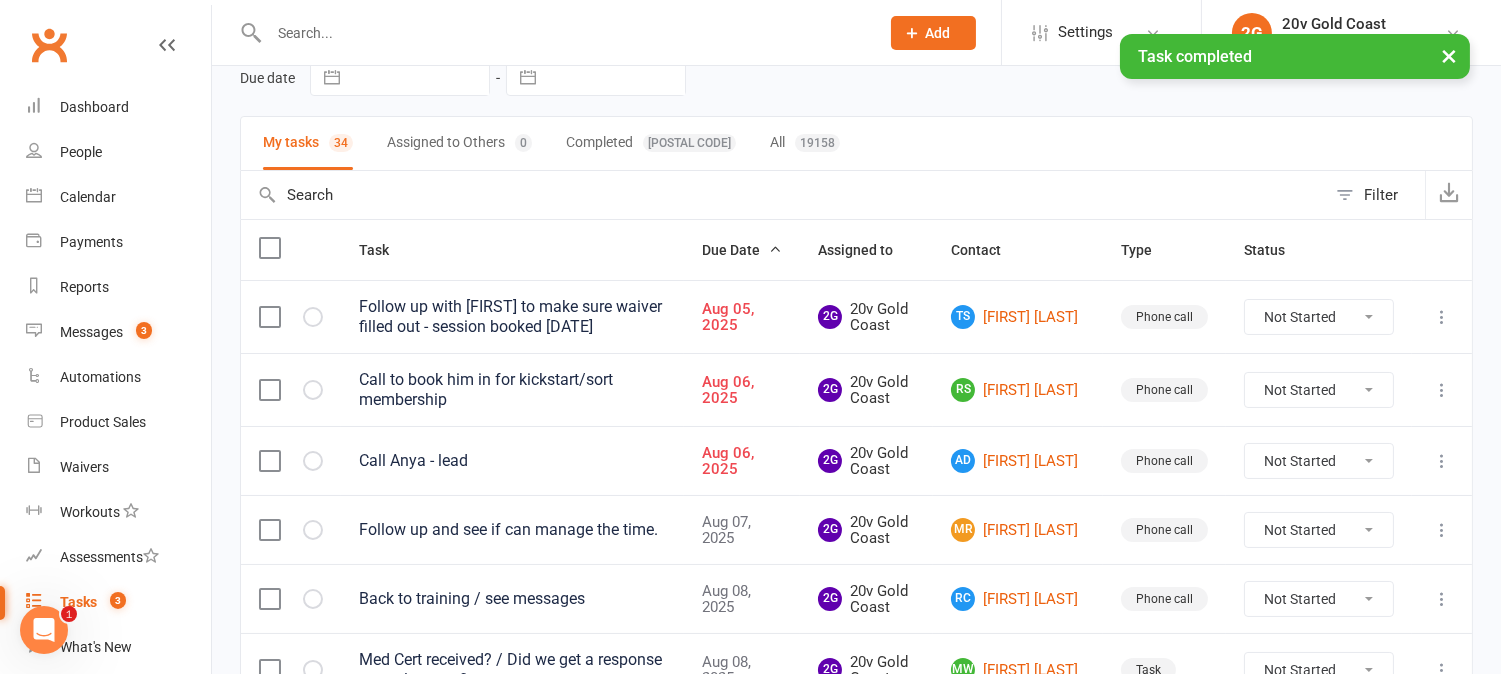 scroll, scrollTop: 0, scrollLeft: 0, axis: both 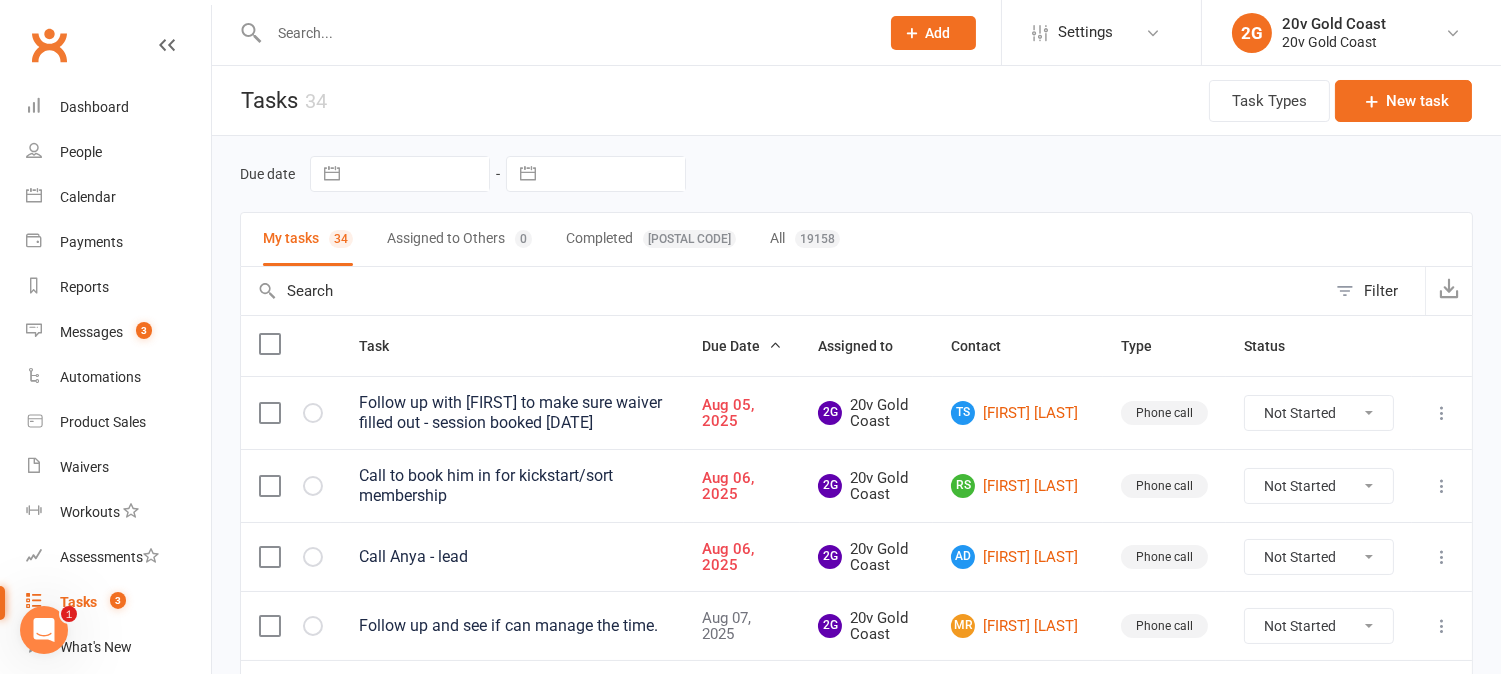 click at bounding box center [564, 33] 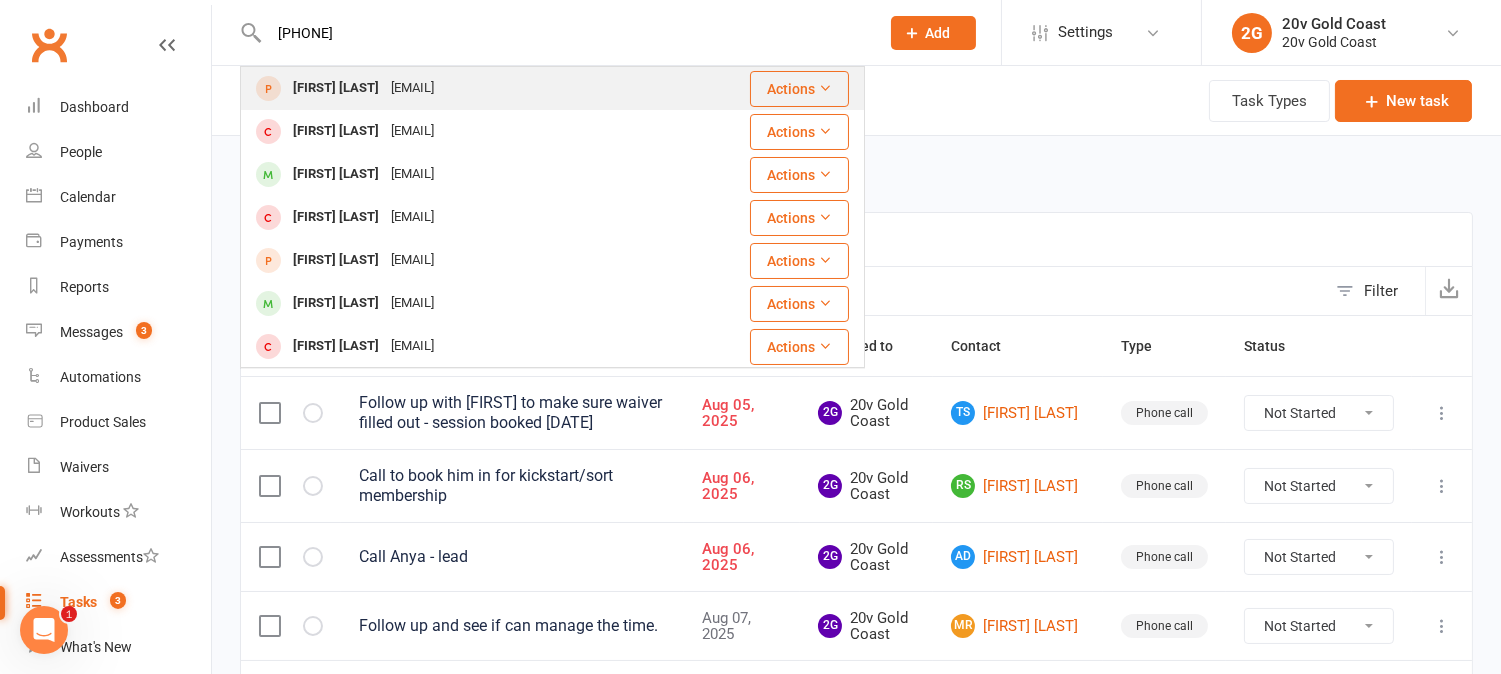 type on "[PHONE]" 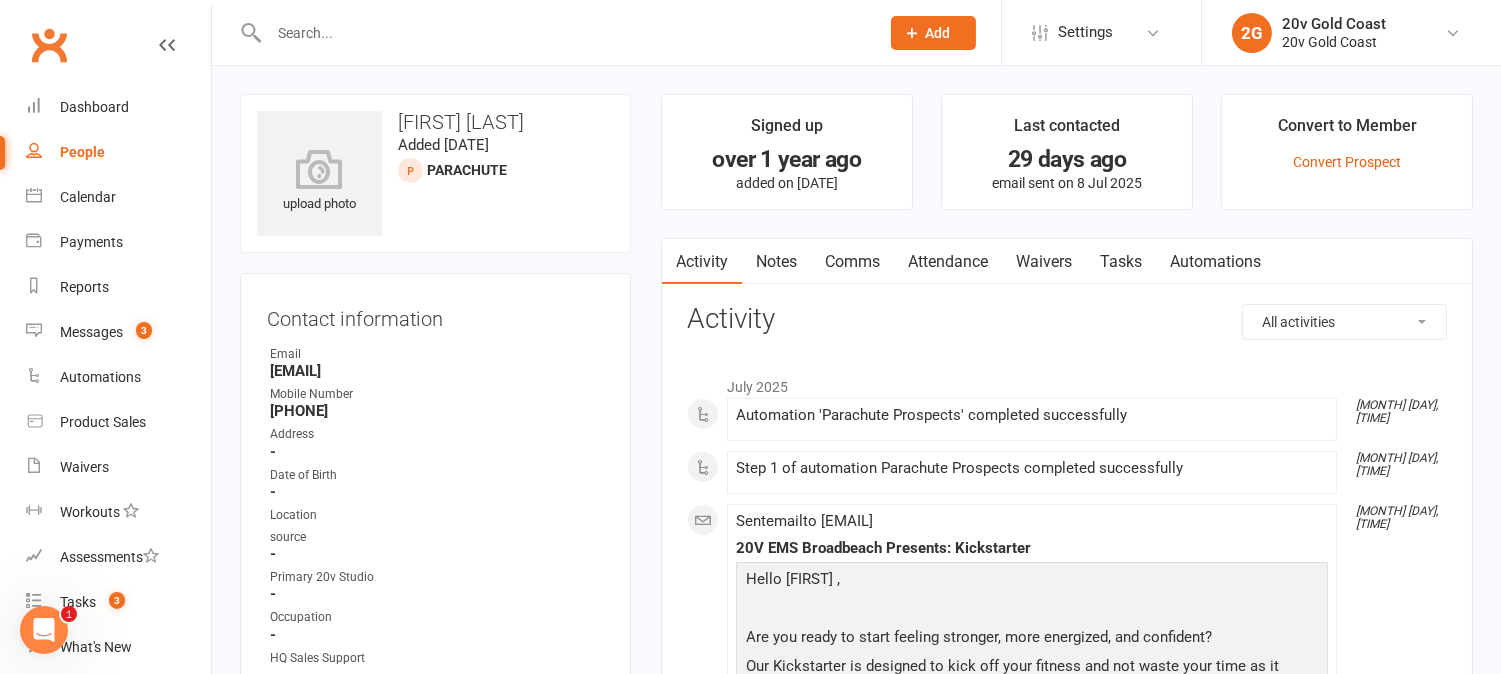 click at bounding box center [564, 33] 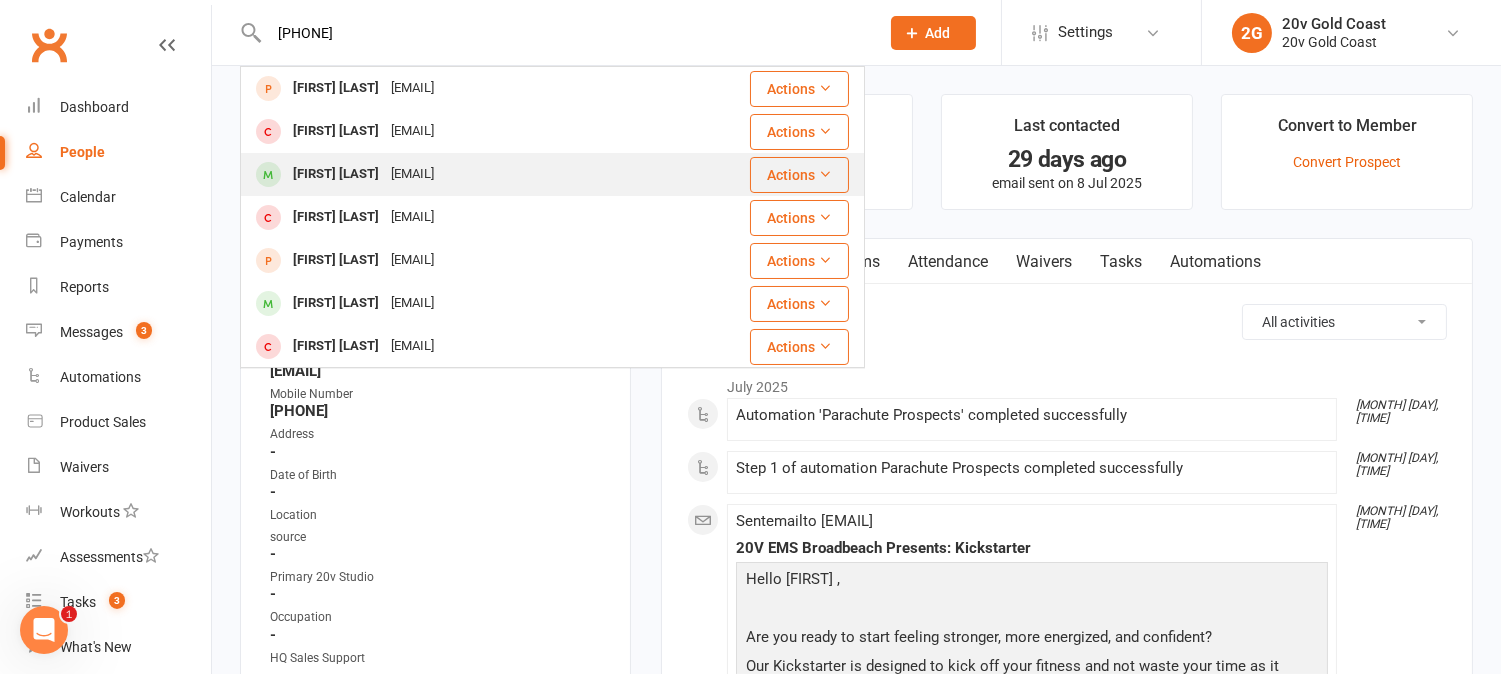 type on "[PHONE]" 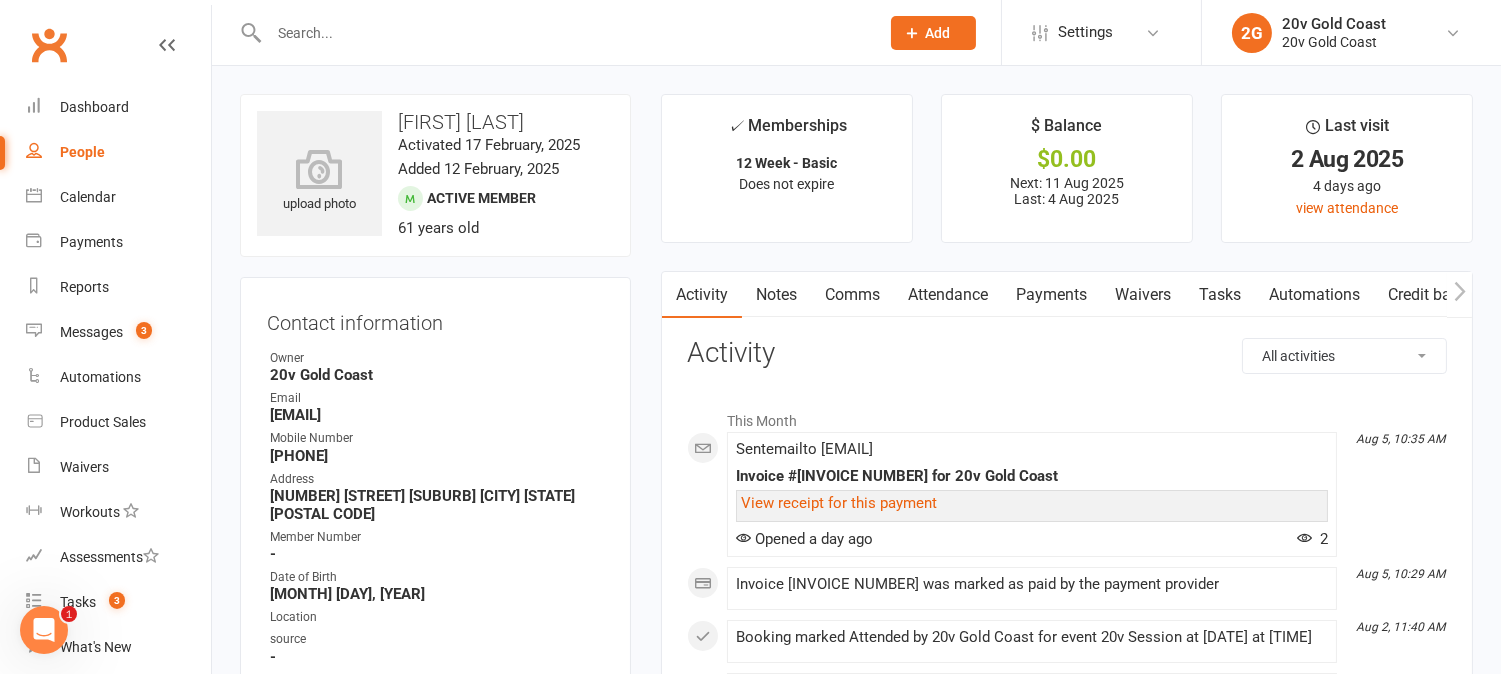 click at bounding box center (319, 169) 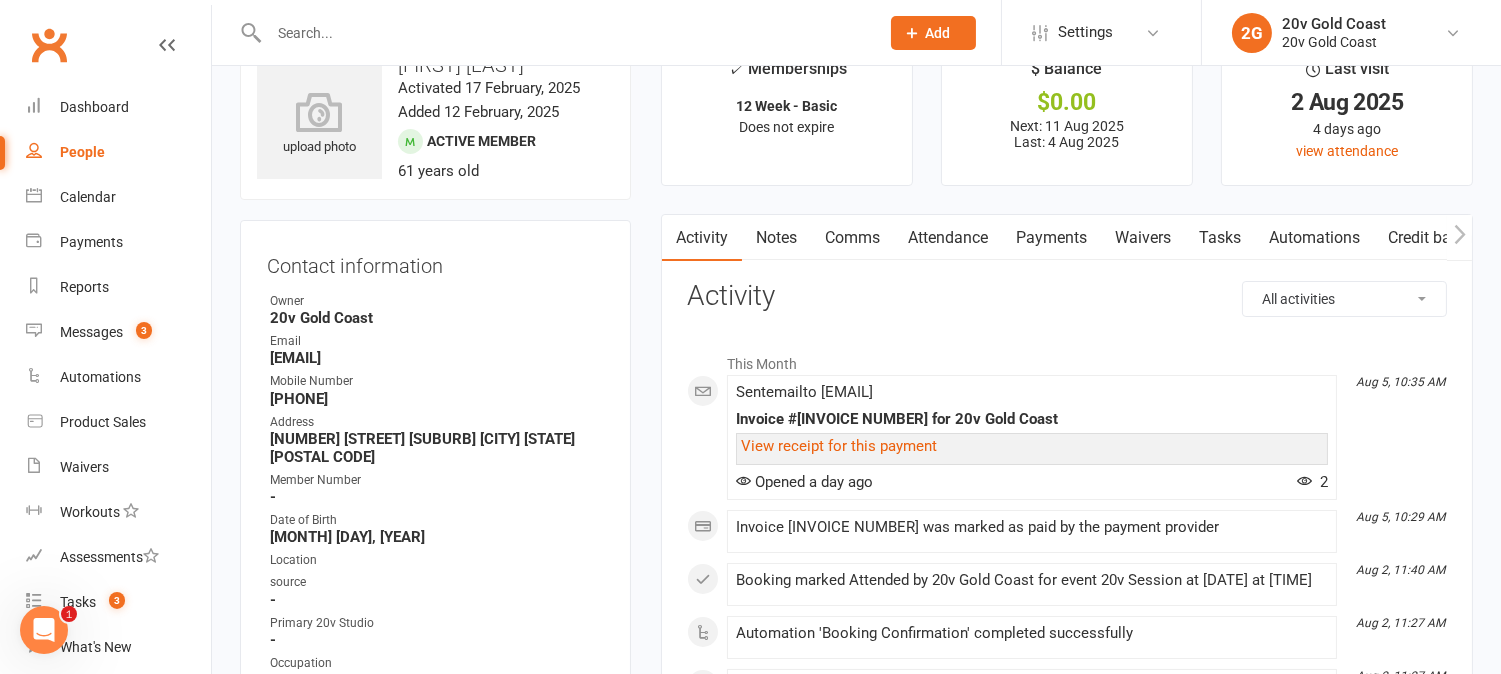 scroll, scrollTop: 0, scrollLeft: 0, axis: both 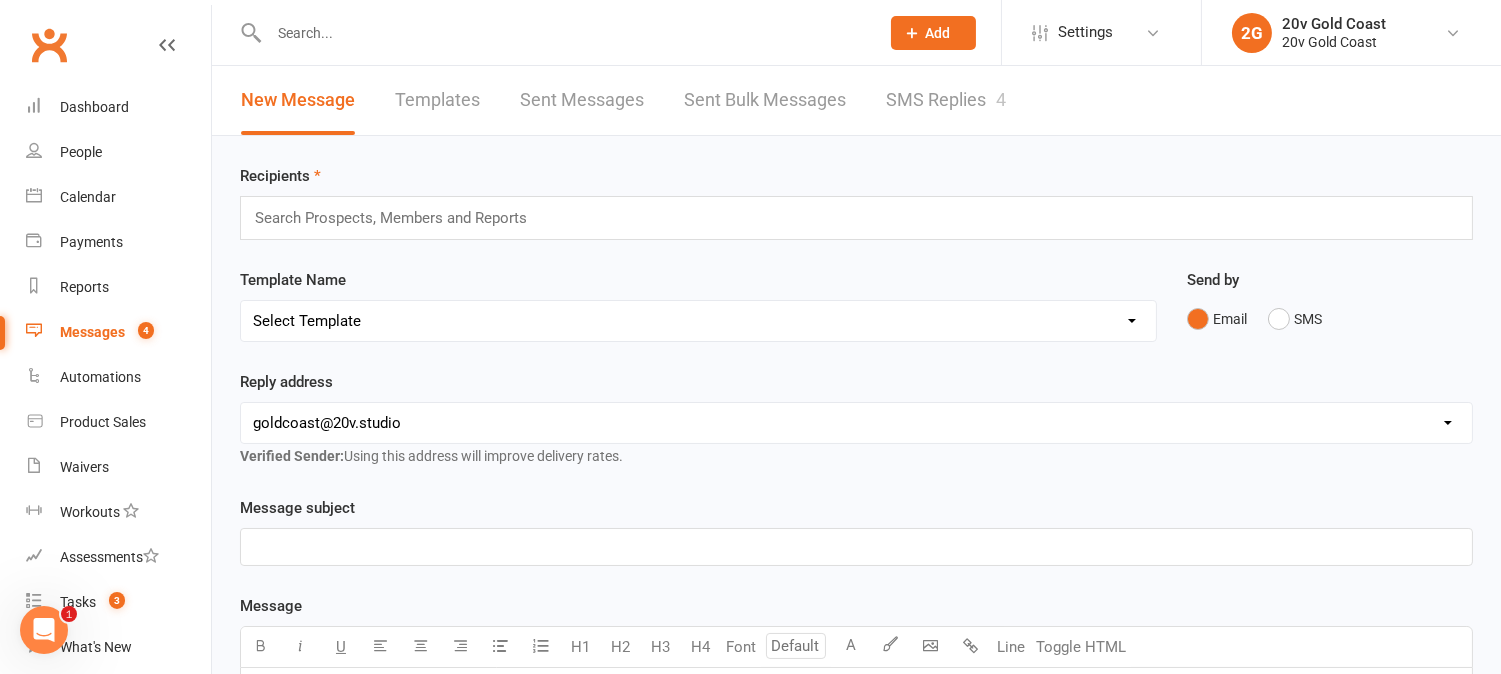 click on "SMS Replies  4" at bounding box center (946, 100) 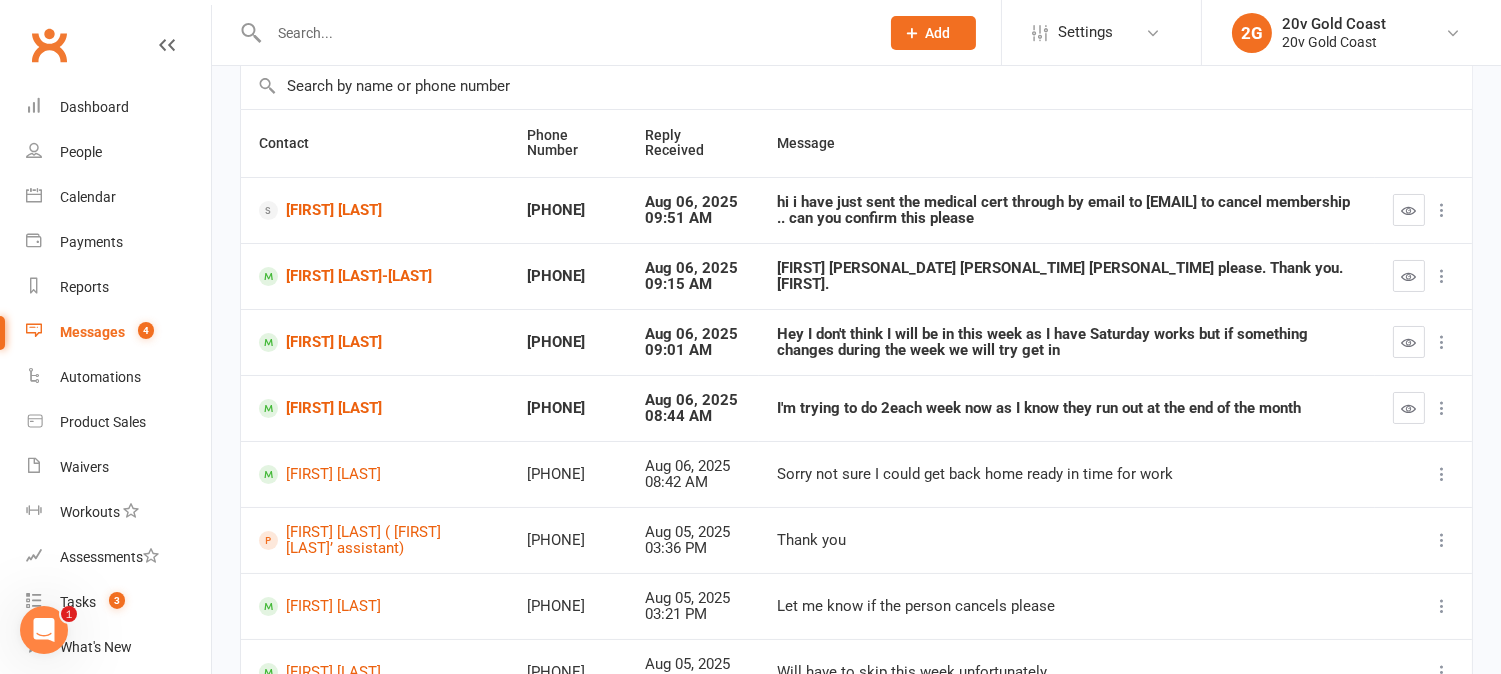 scroll, scrollTop: 111, scrollLeft: 0, axis: vertical 